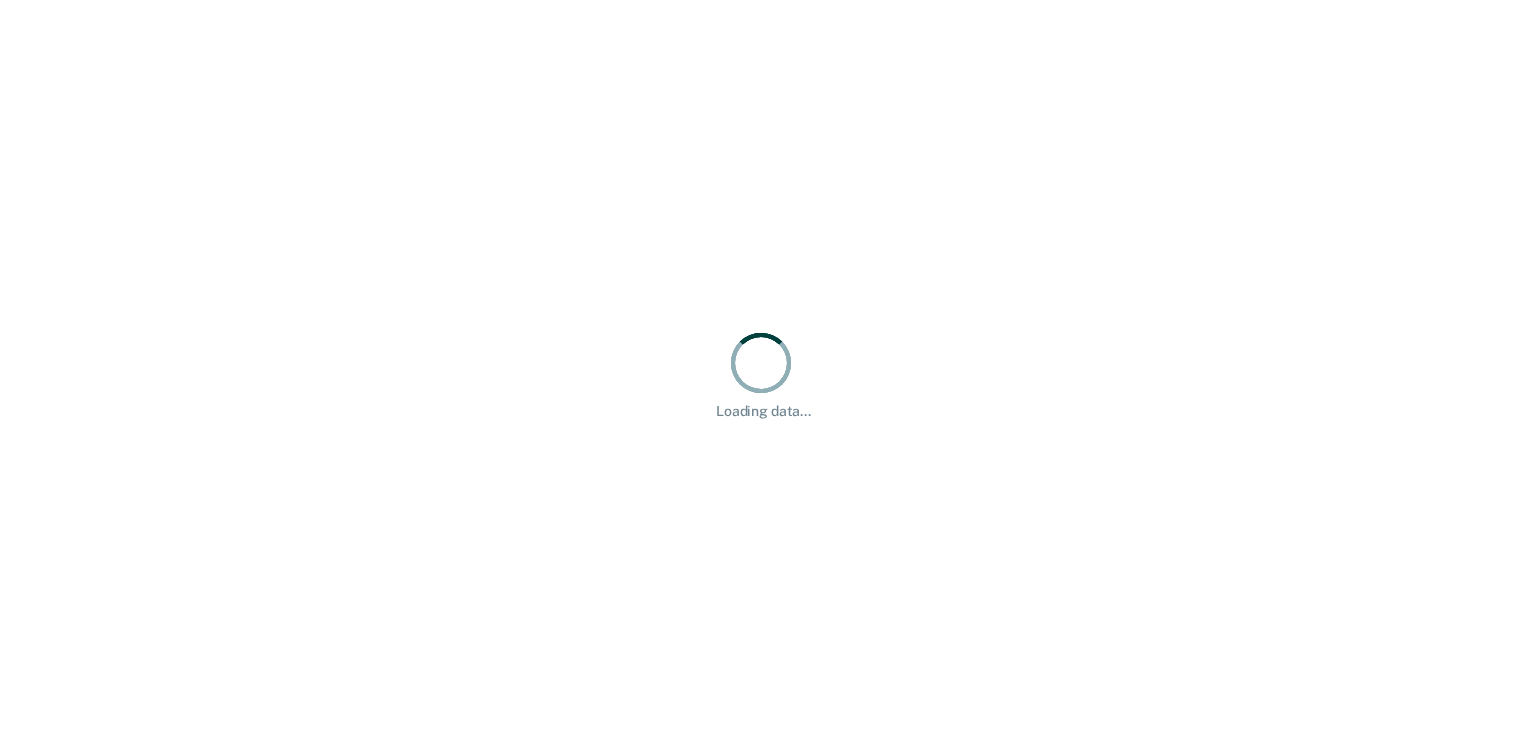 scroll, scrollTop: 0, scrollLeft: 0, axis: both 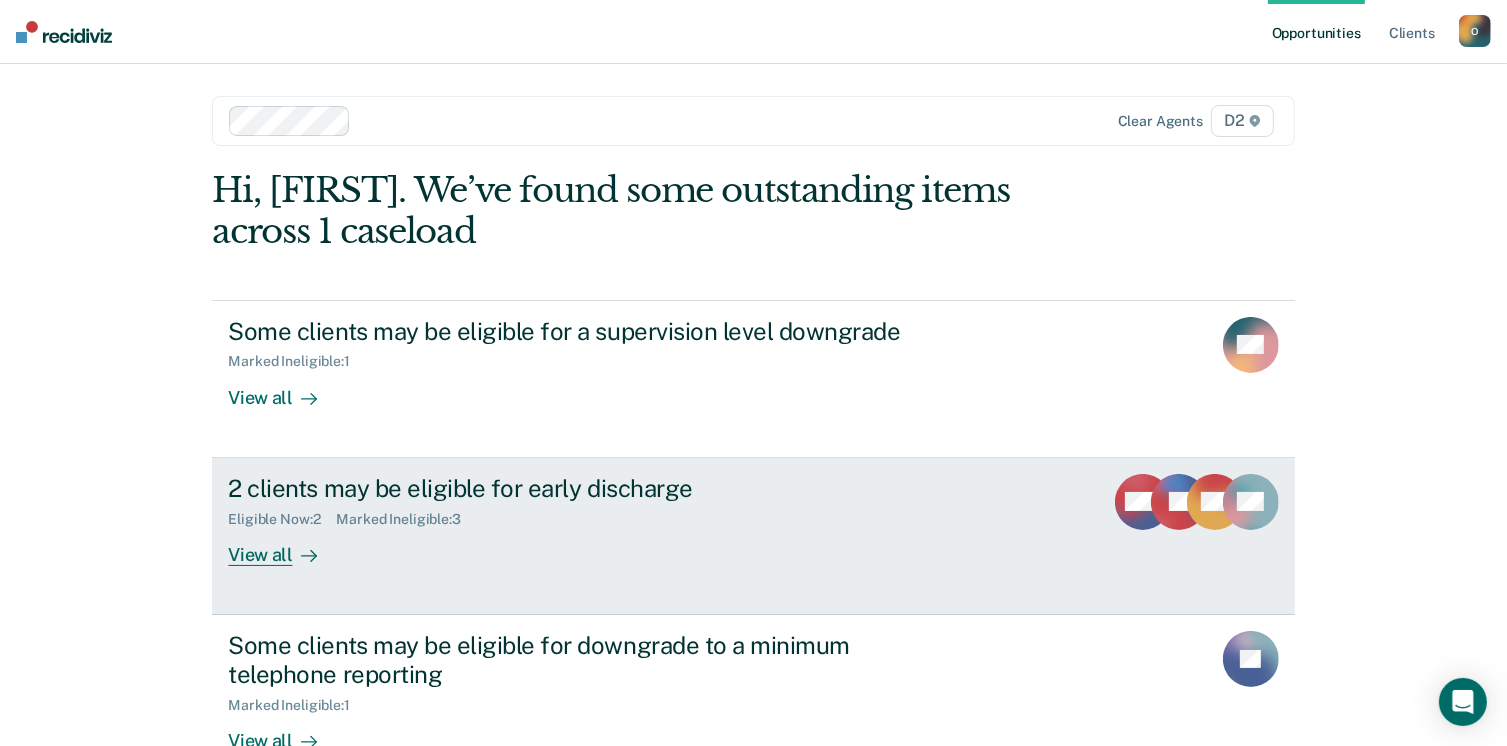 click on "View all" at bounding box center [284, 546] 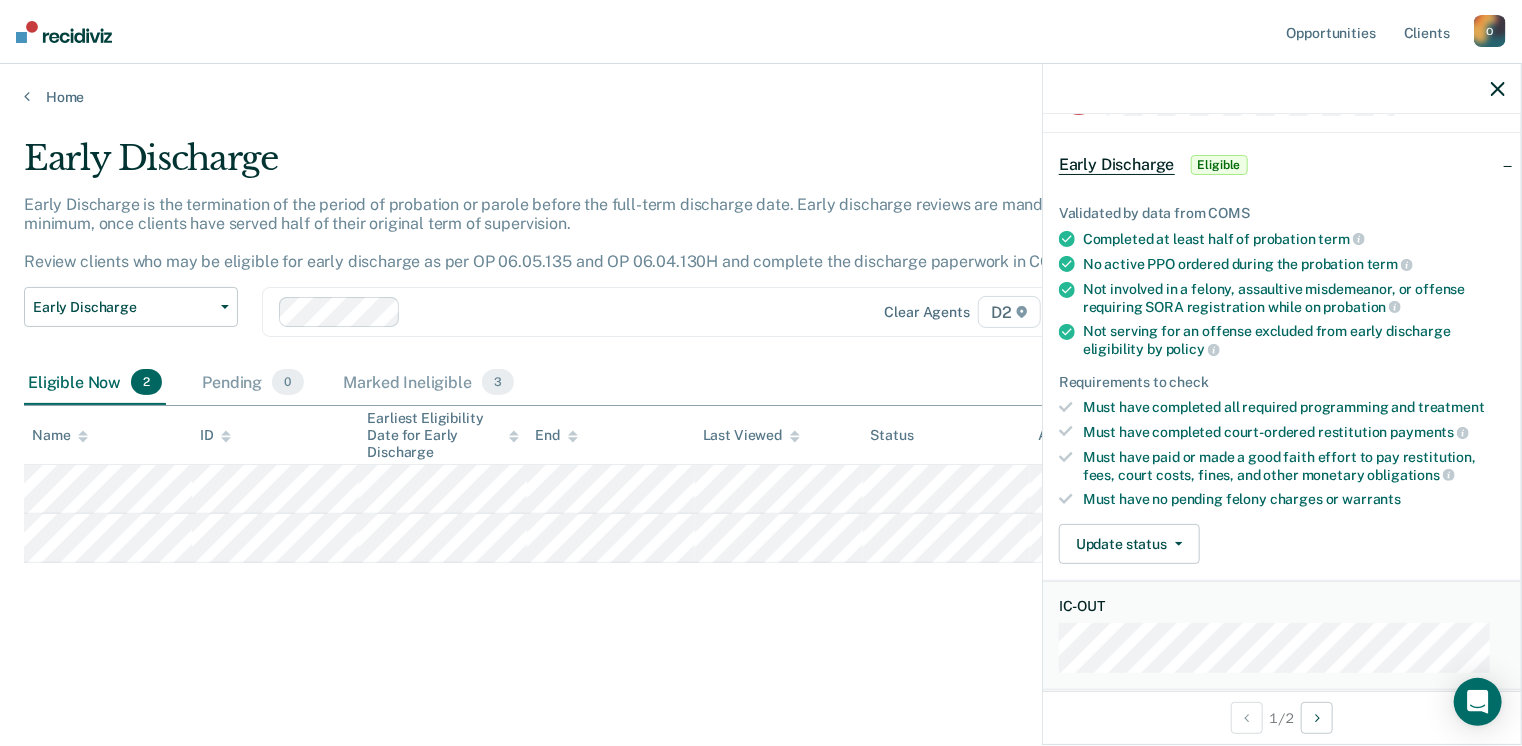 scroll, scrollTop: 100, scrollLeft: 0, axis: vertical 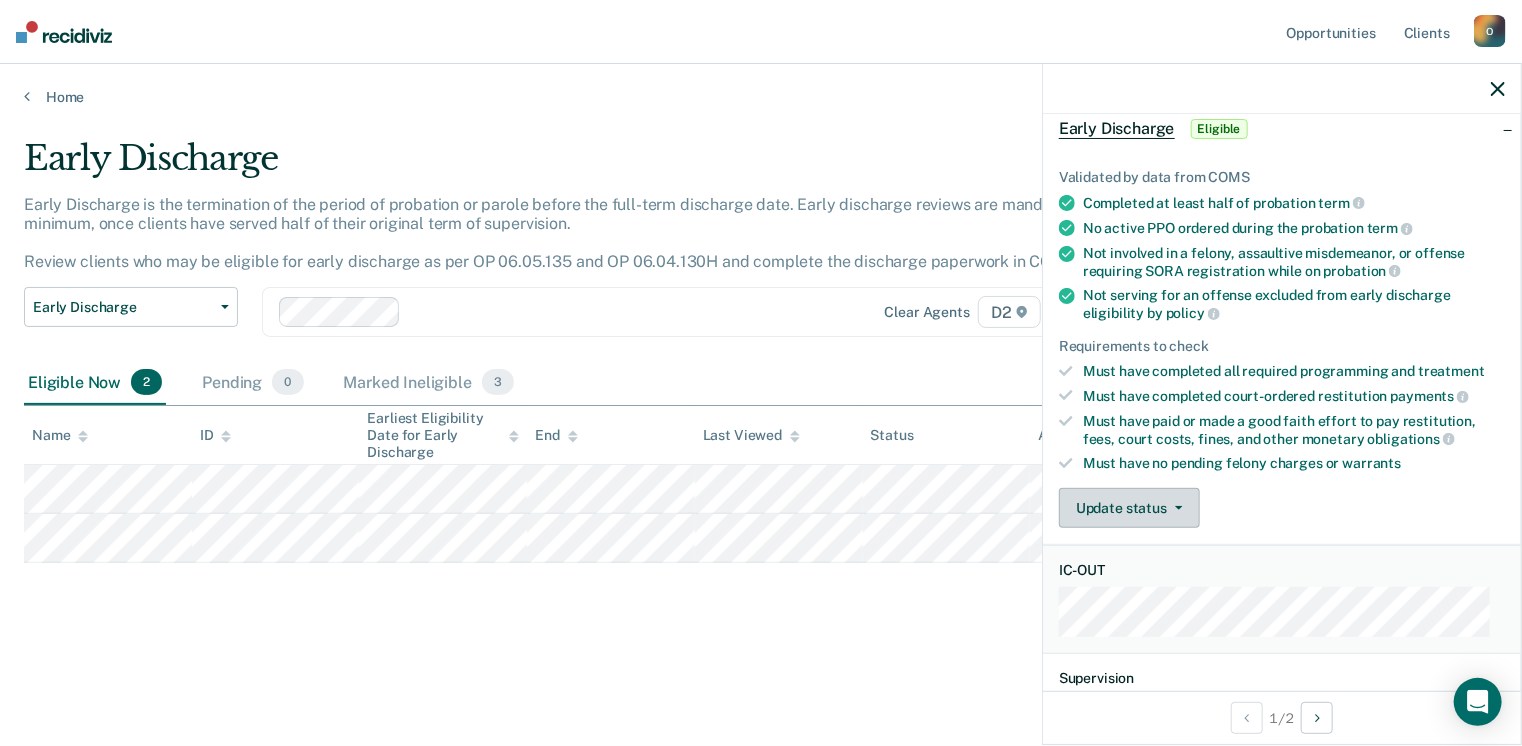click on "Update status" at bounding box center (1129, 508) 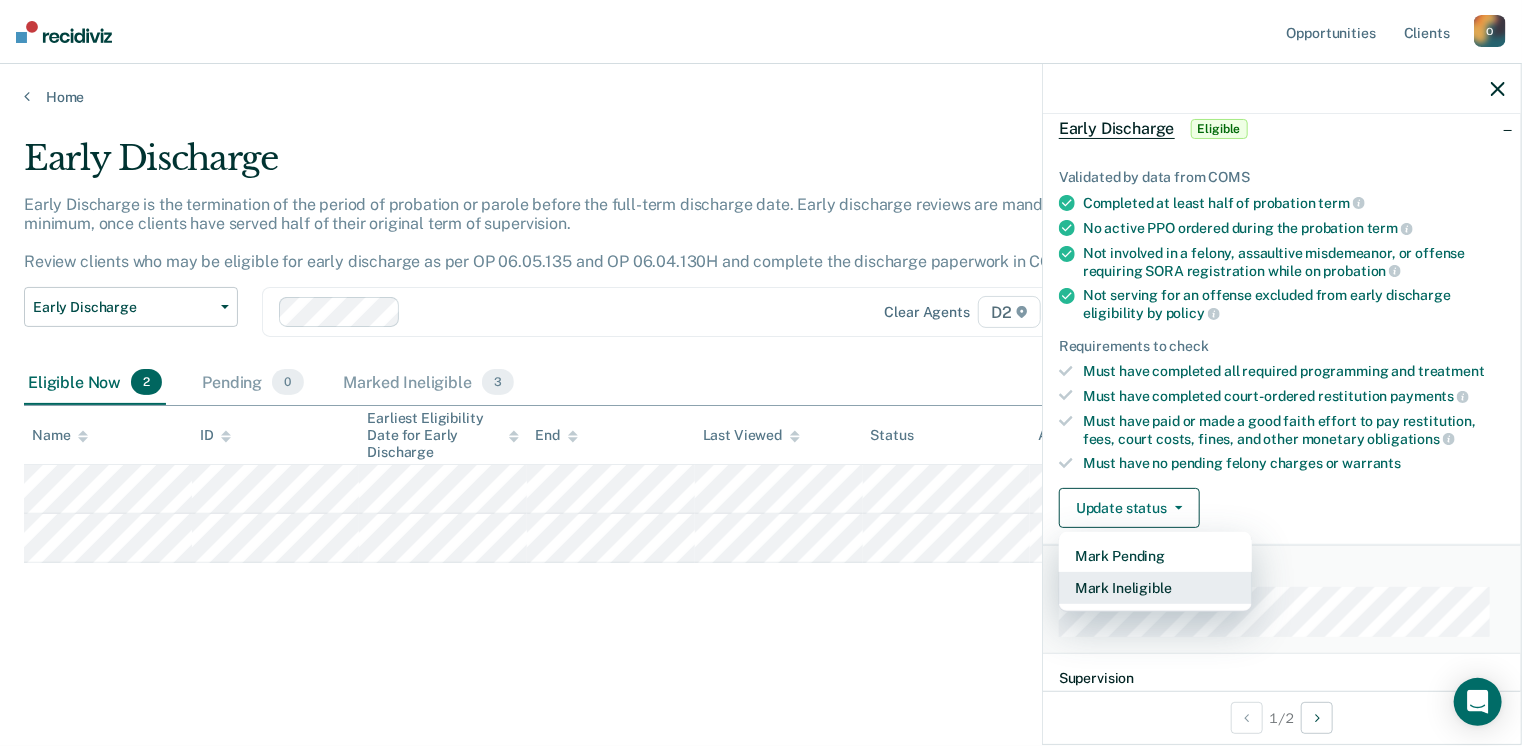 click on "Mark Ineligible" at bounding box center [1155, 588] 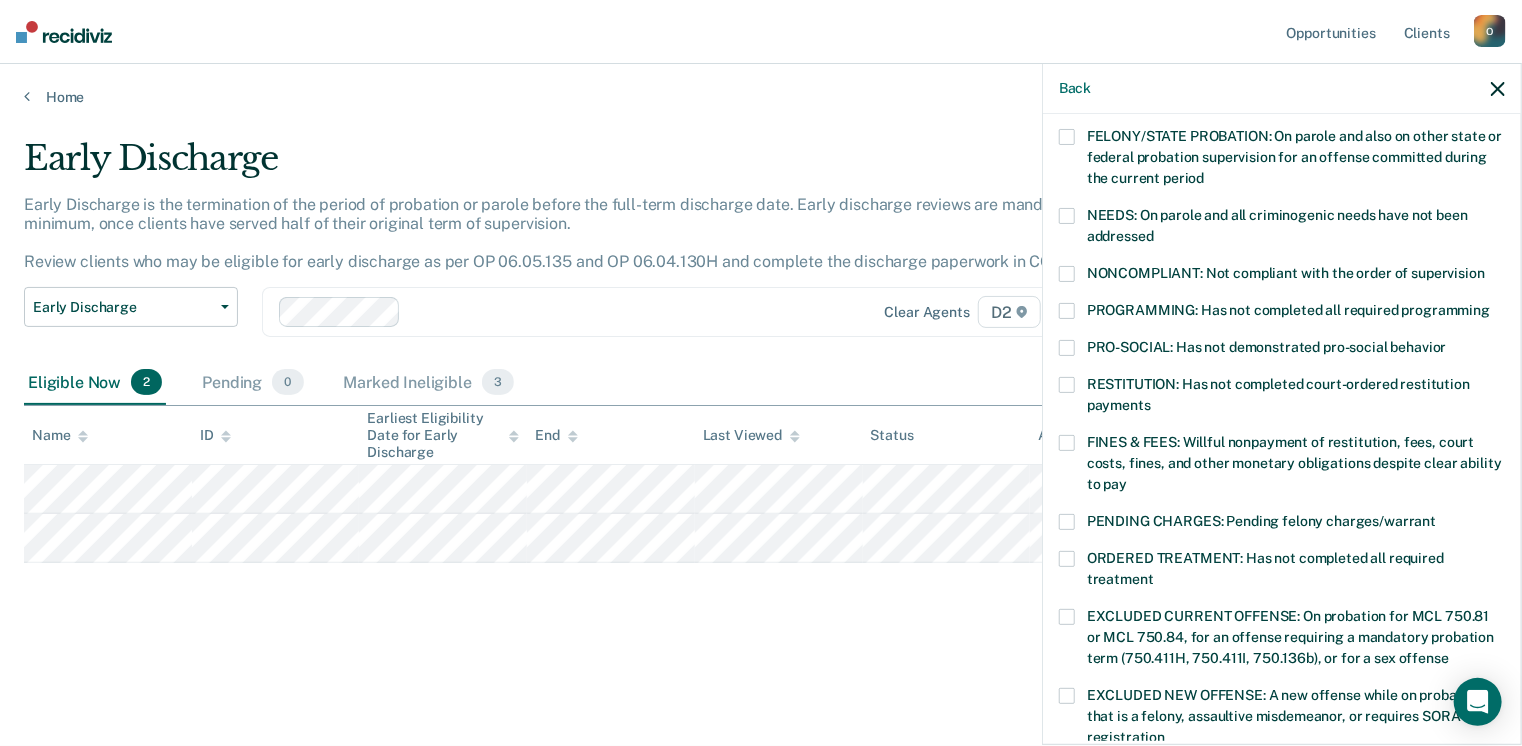 scroll, scrollTop: 300, scrollLeft: 0, axis: vertical 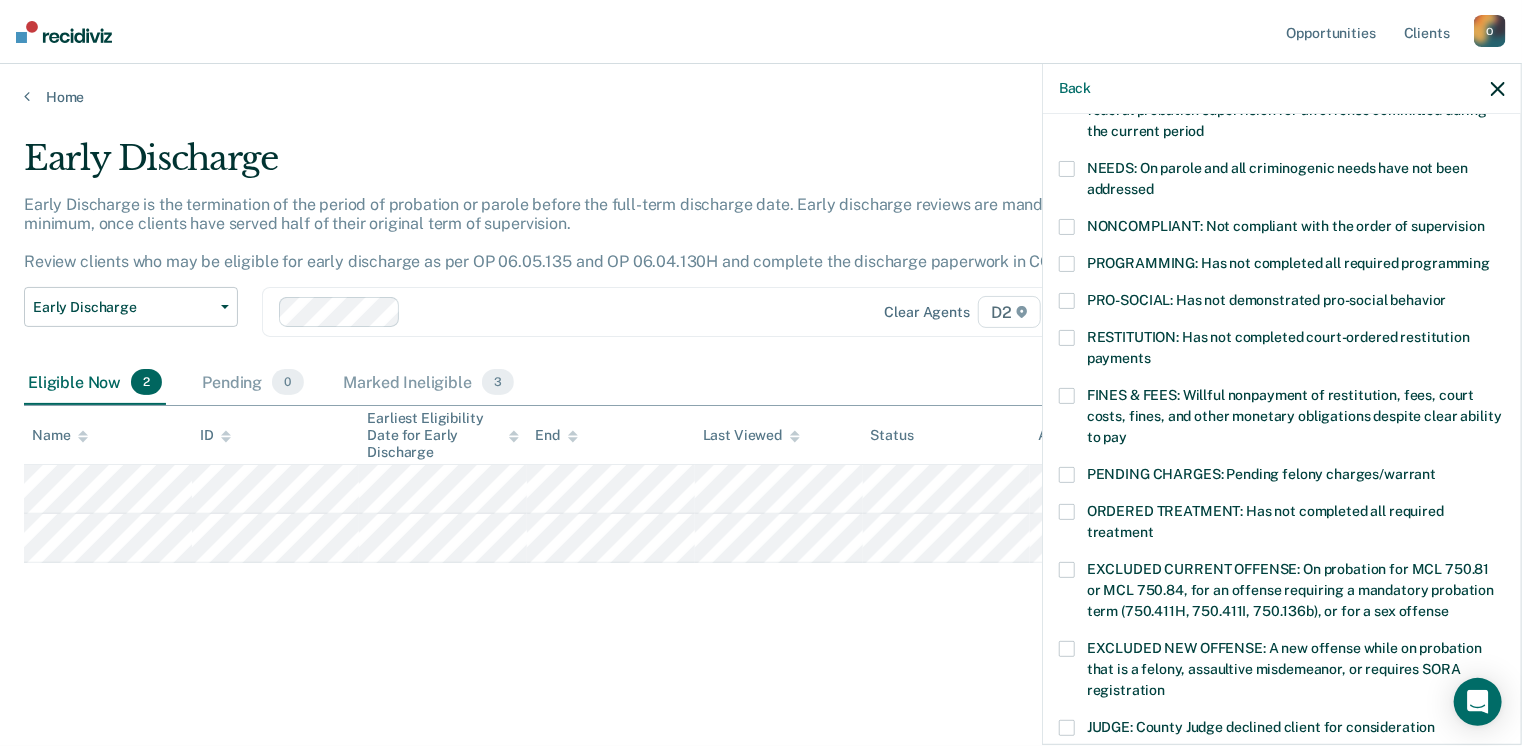click at bounding box center [1067, 338] 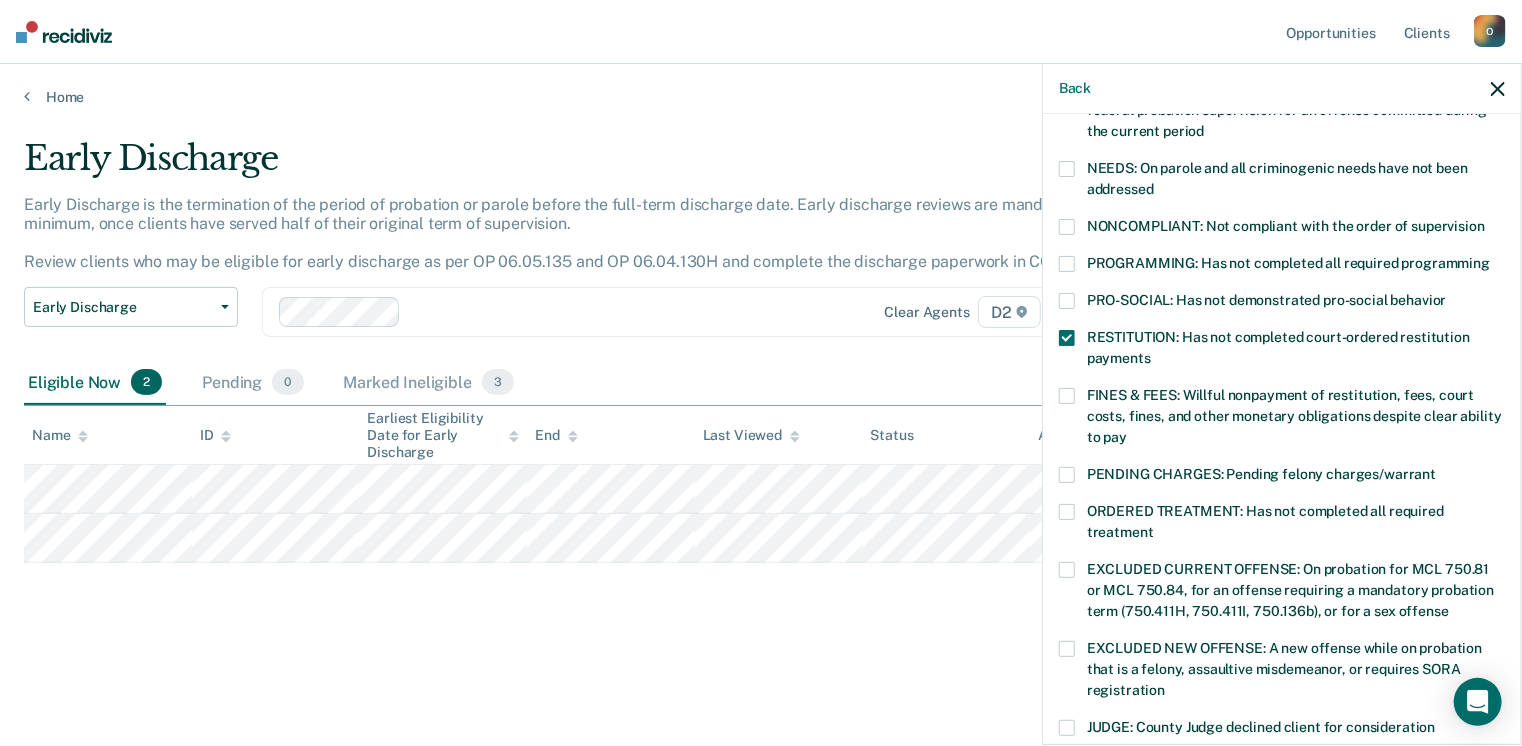 click at bounding box center (1067, 396) 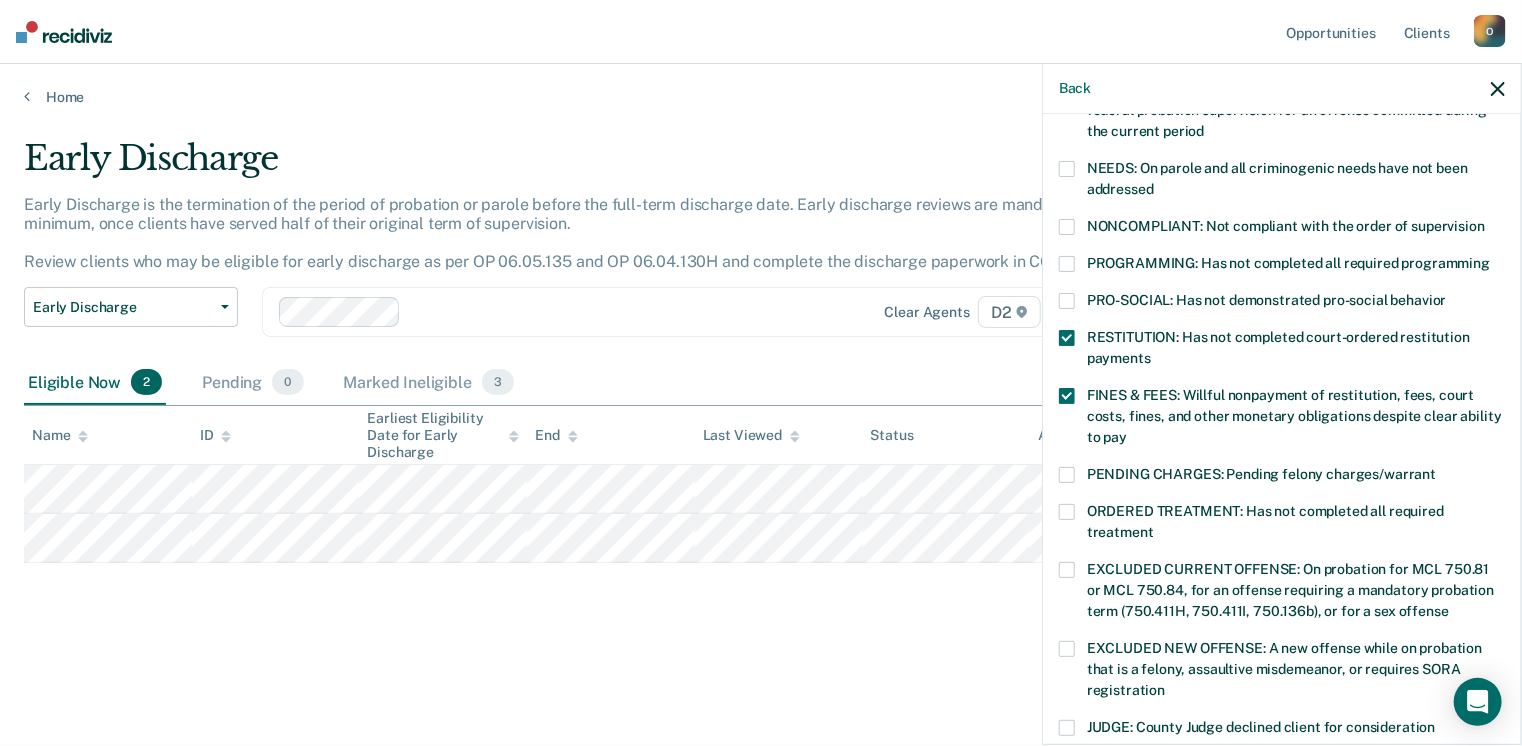scroll, scrollTop: 400, scrollLeft: 0, axis: vertical 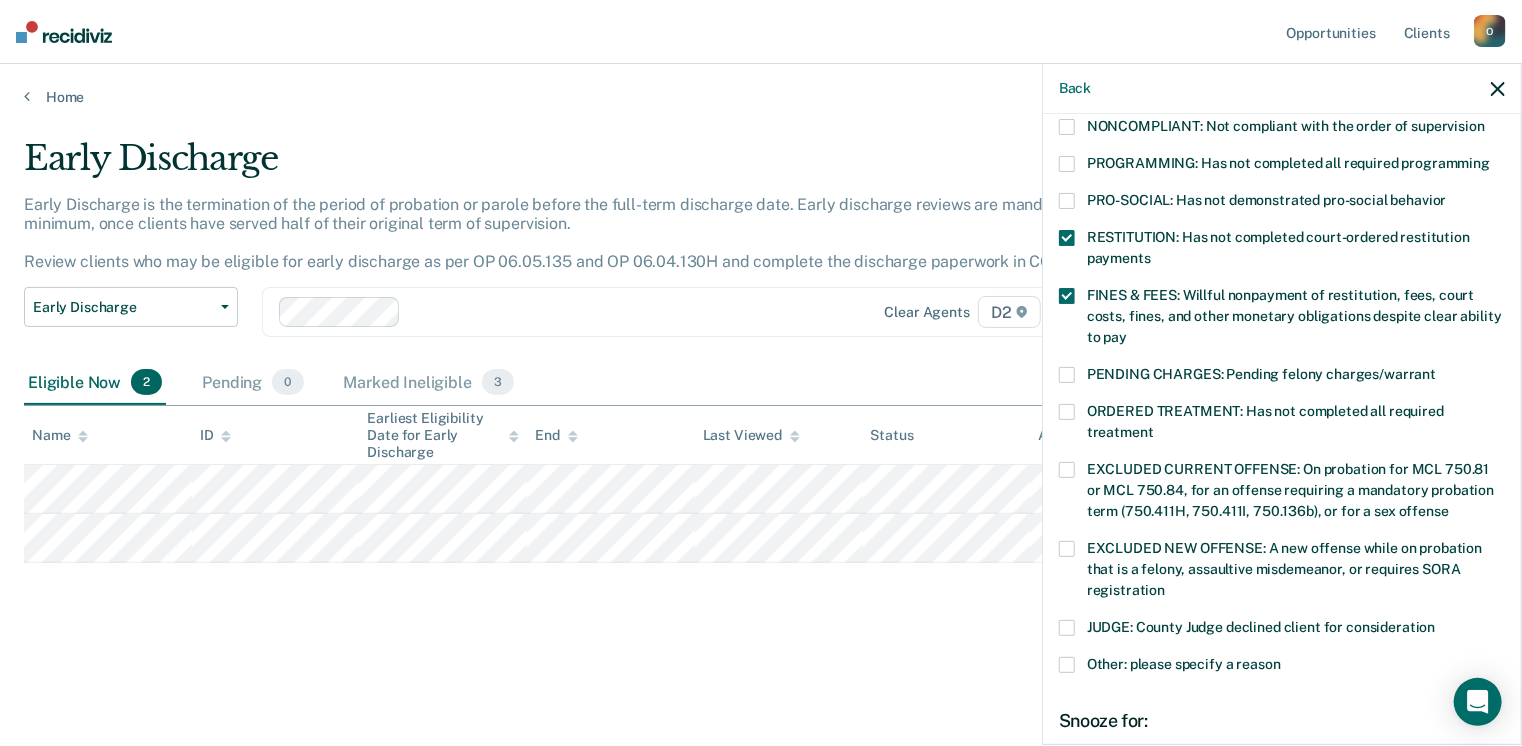 click on "PENDING CHARGES: Pending felony charges/warrant" at bounding box center [1282, 377] 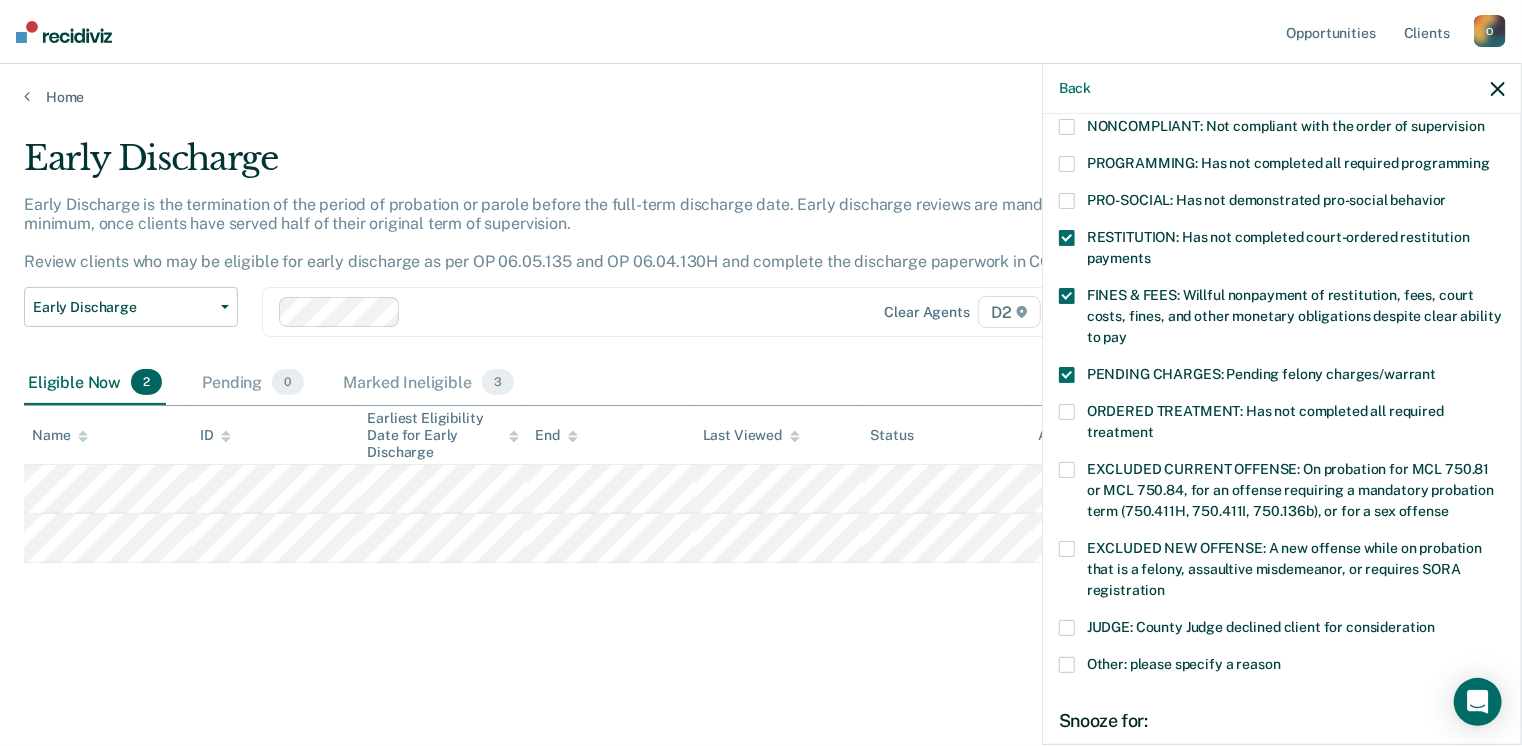scroll, scrollTop: 500, scrollLeft: 0, axis: vertical 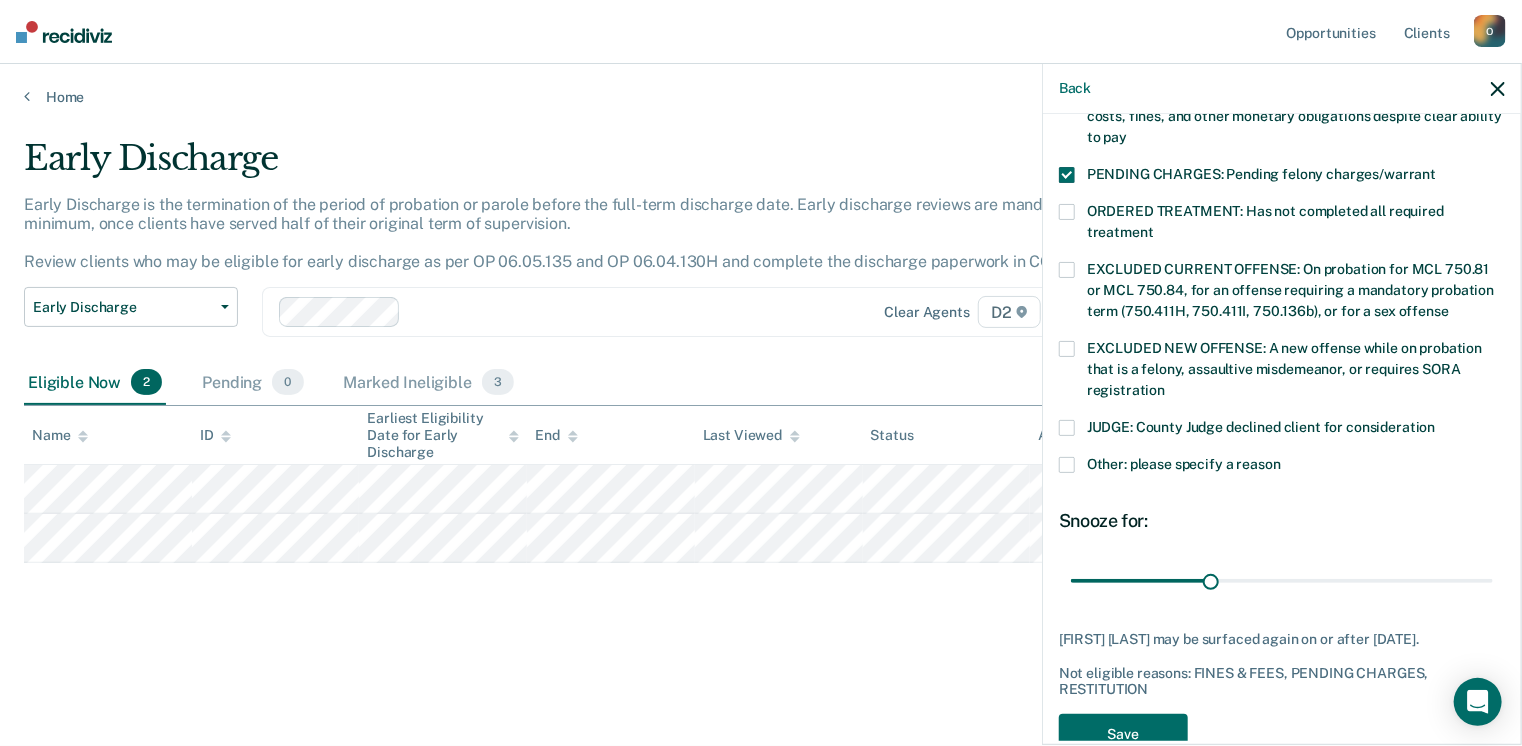 click at bounding box center [1067, 465] 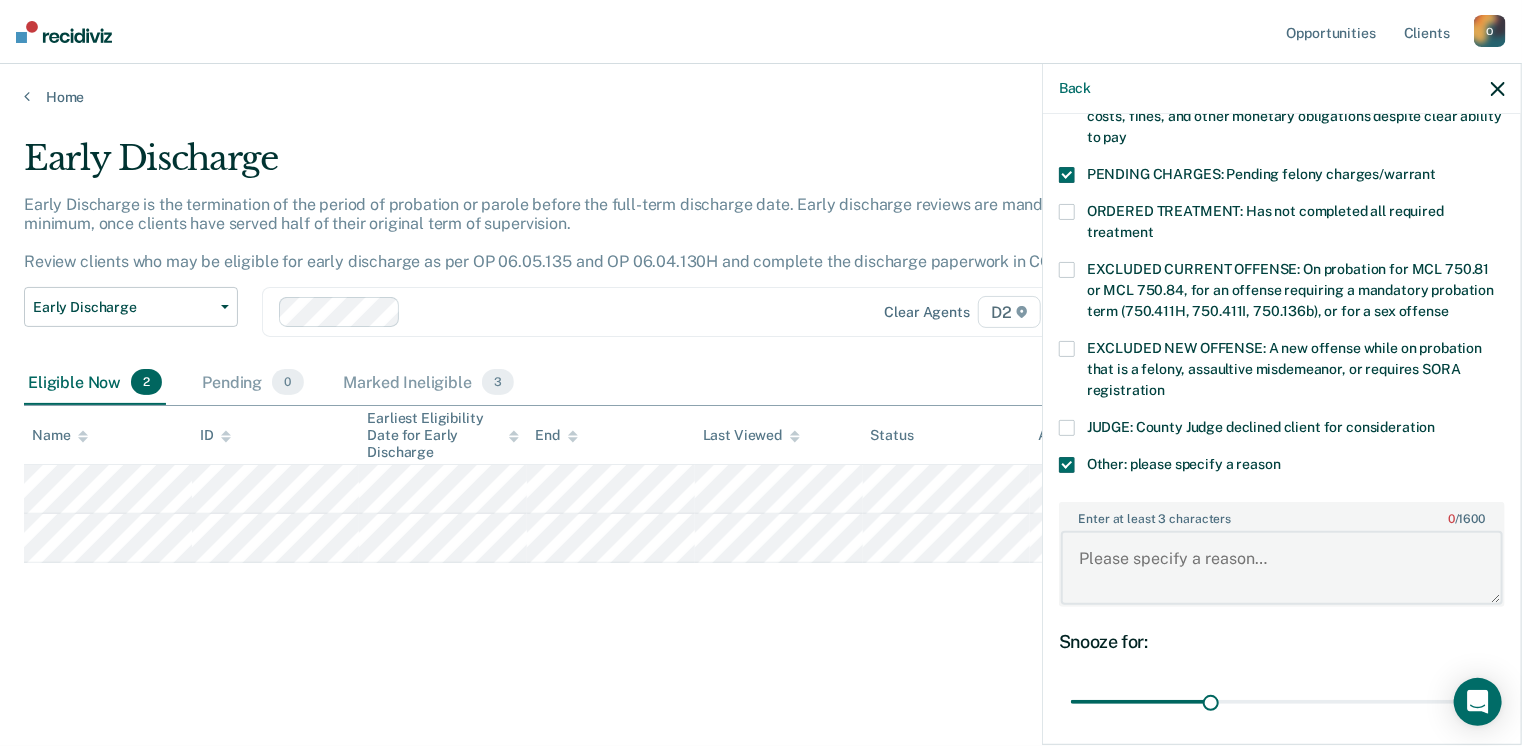 click on "Enter at least 3 characters 0  /  1600" at bounding box center [1282, 568] 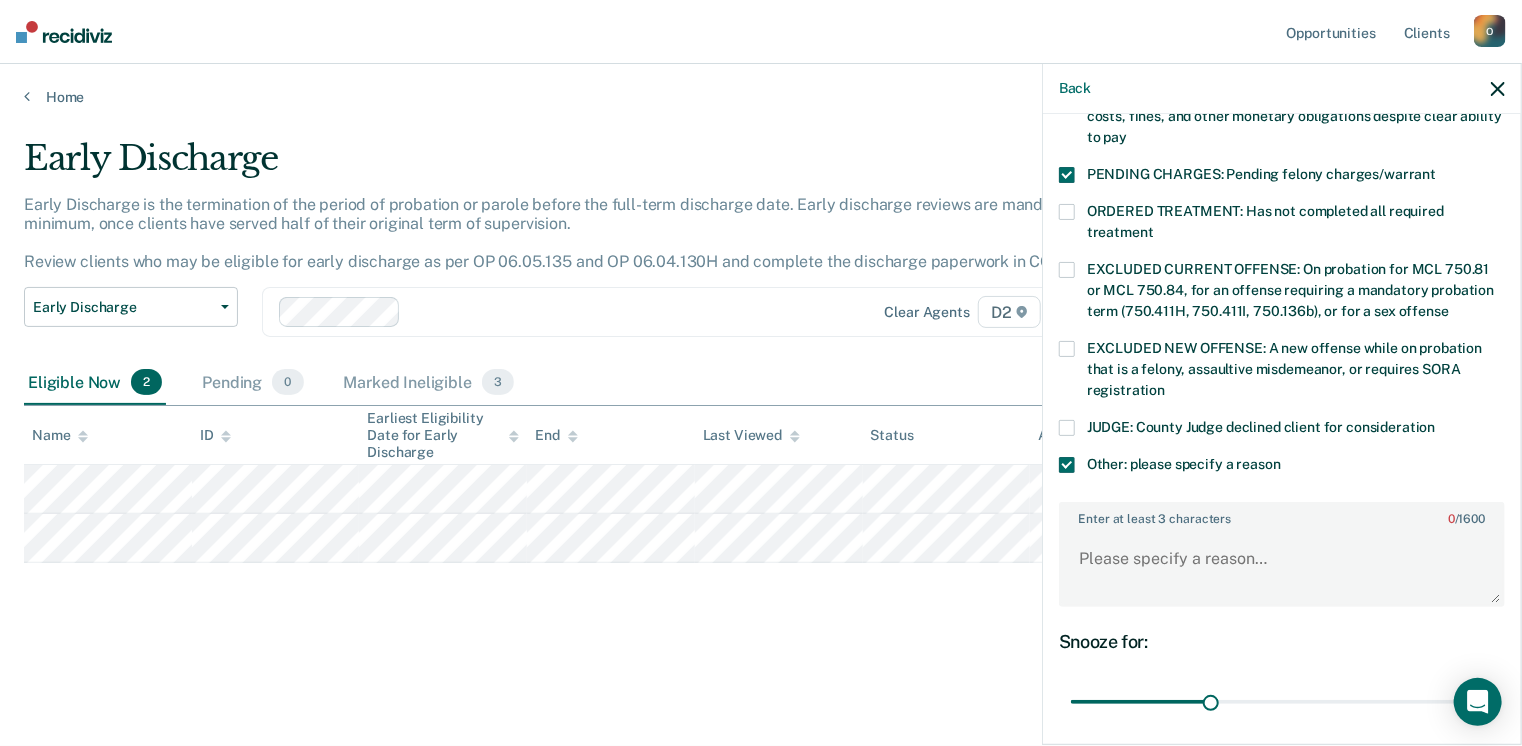 click at bounding box center [1067, 465] 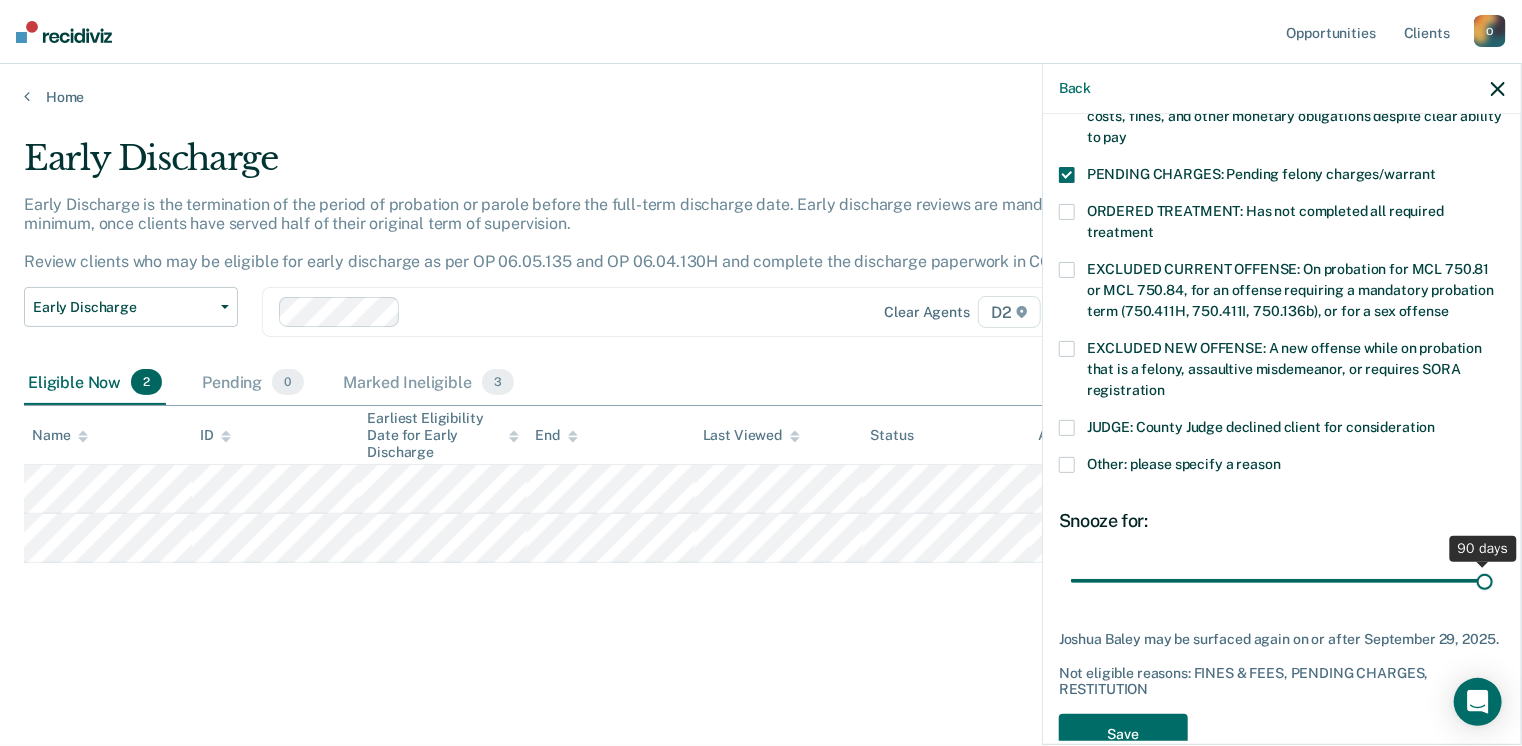 drag, startPoint x: 1211, startPoint y: 580, endPoint x: 1482, endPoint y: 573, distance: 271.0904 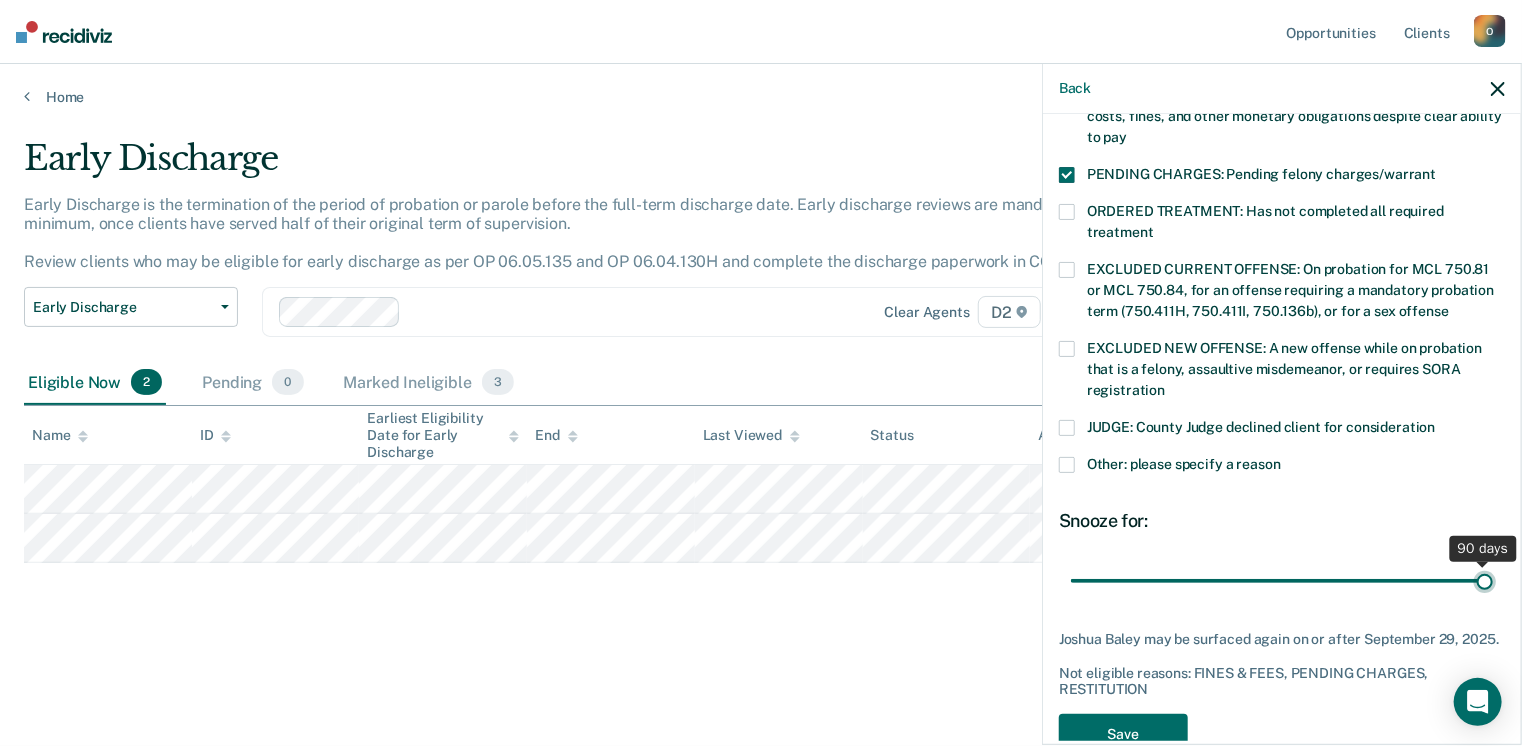 type on "90" 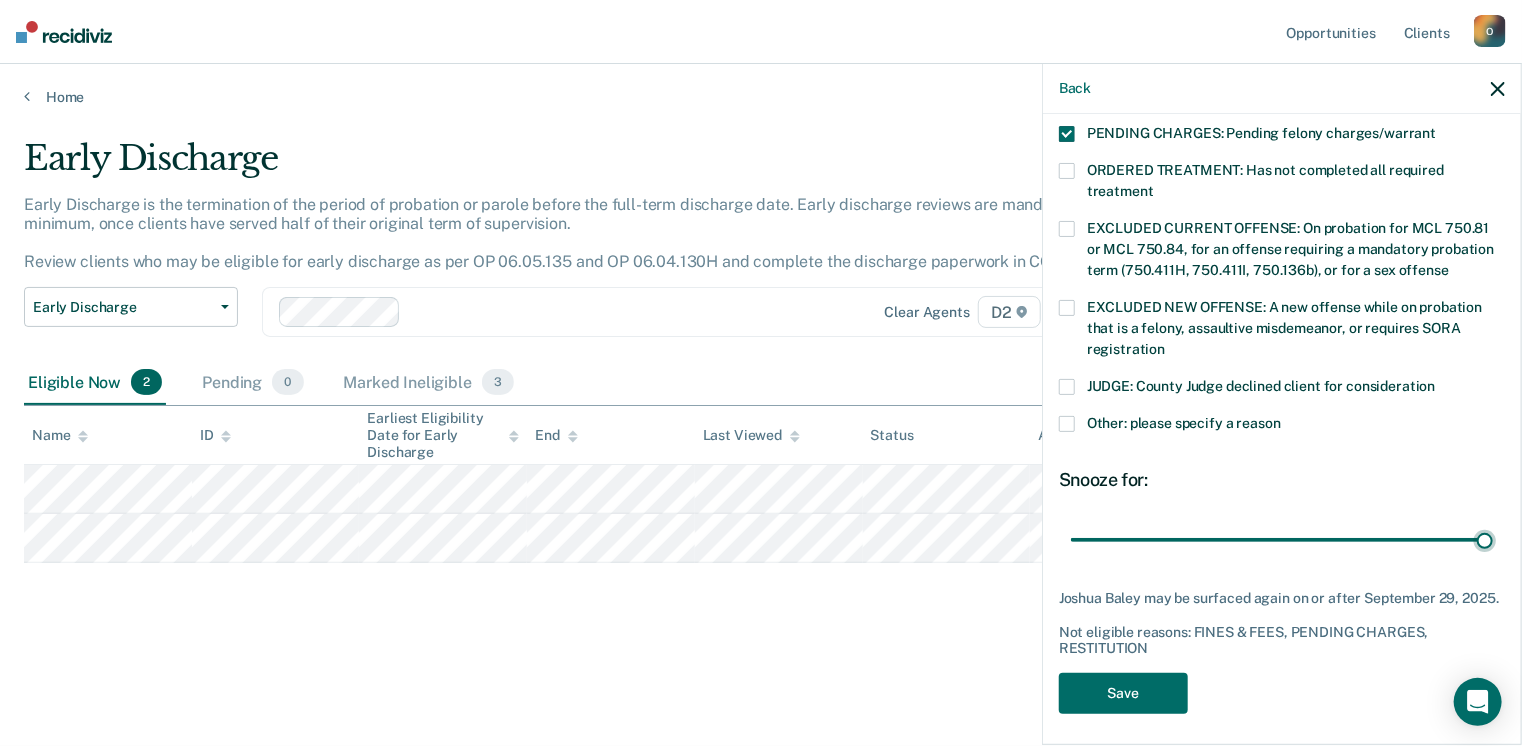 scroll, scrollTop: 664, scrollLeft: 0, axis: vertical 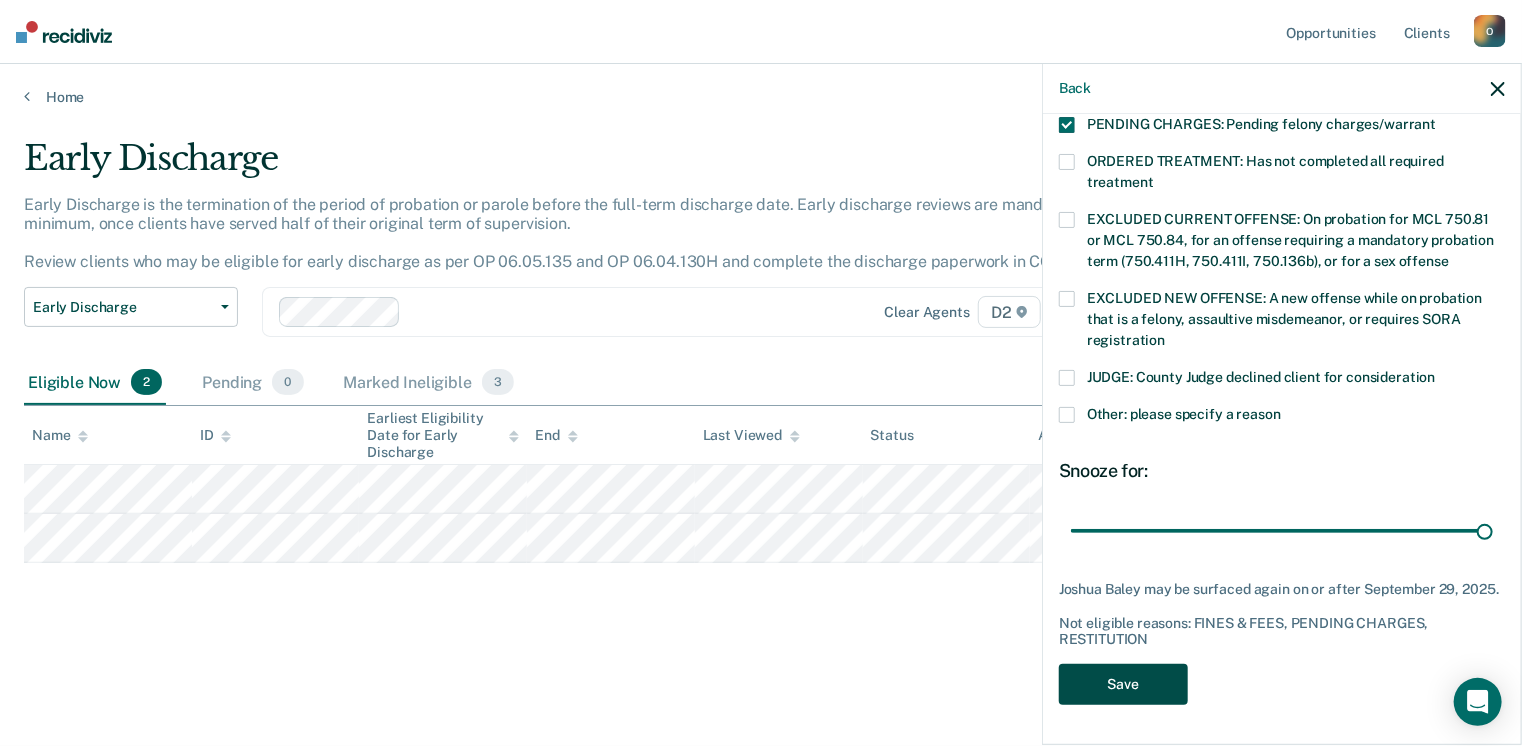 click on "Save" at bounding box center [1123, 684] 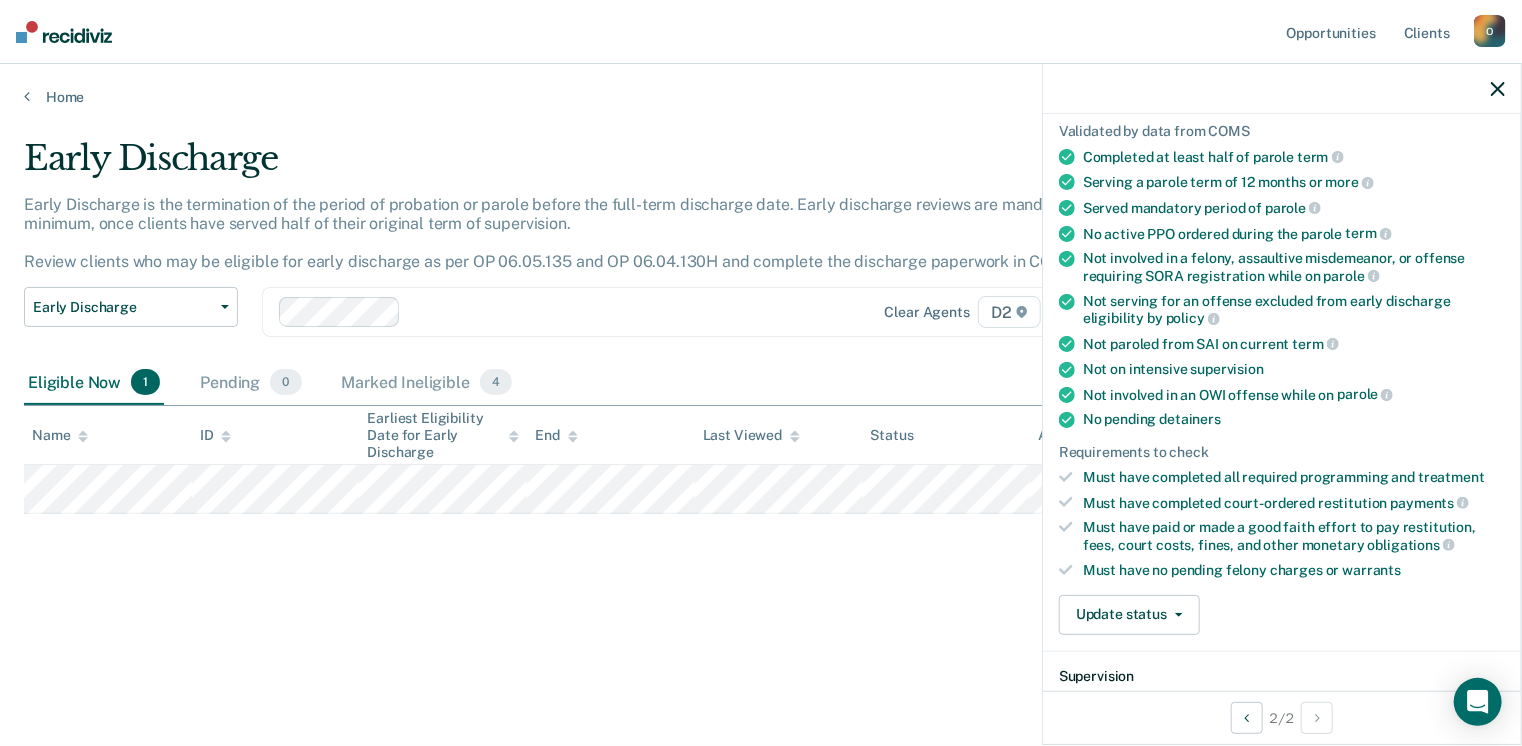 scroll, scrollTop: 133, scrollLeft: 0, axis: vertical 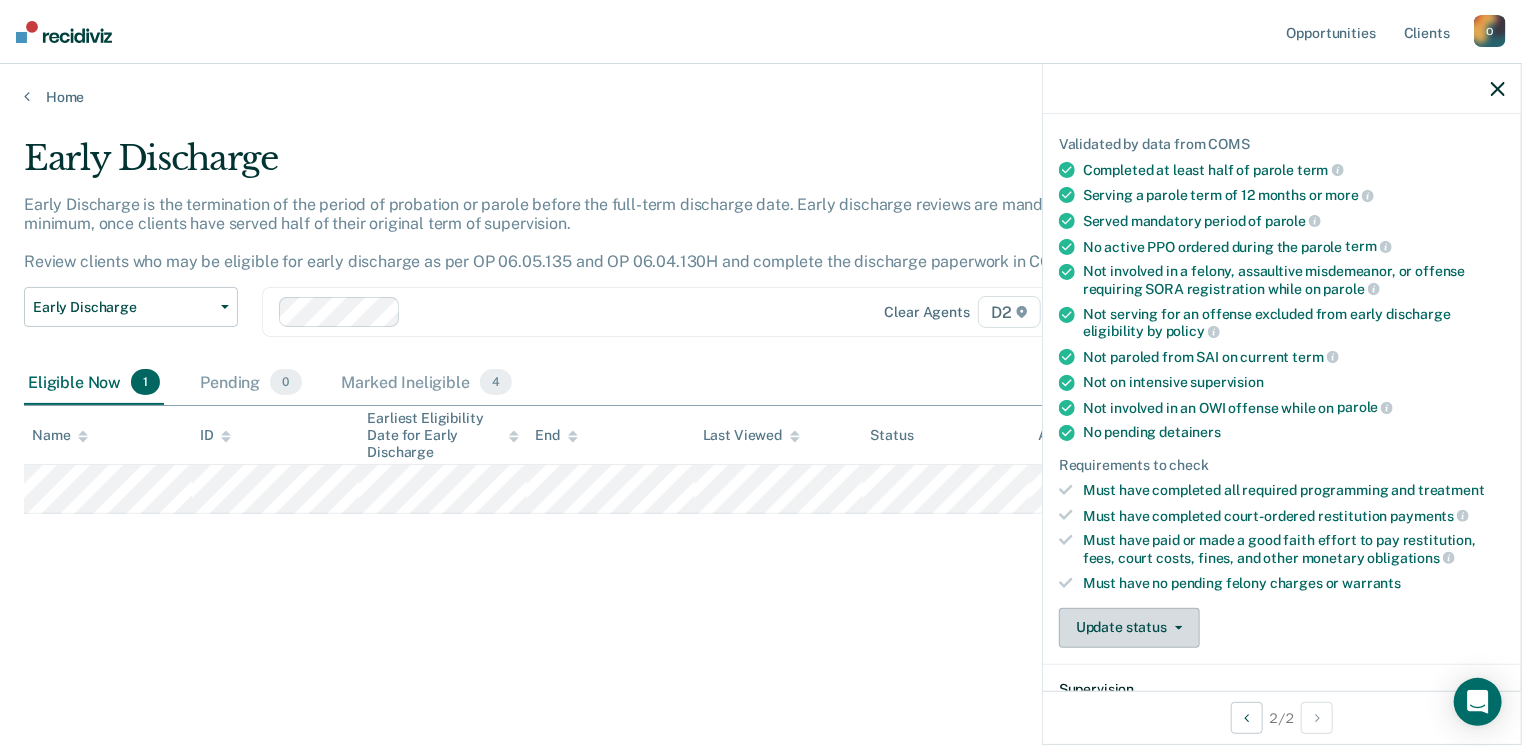 click on "Update status" at bounding box center (1129, 628) 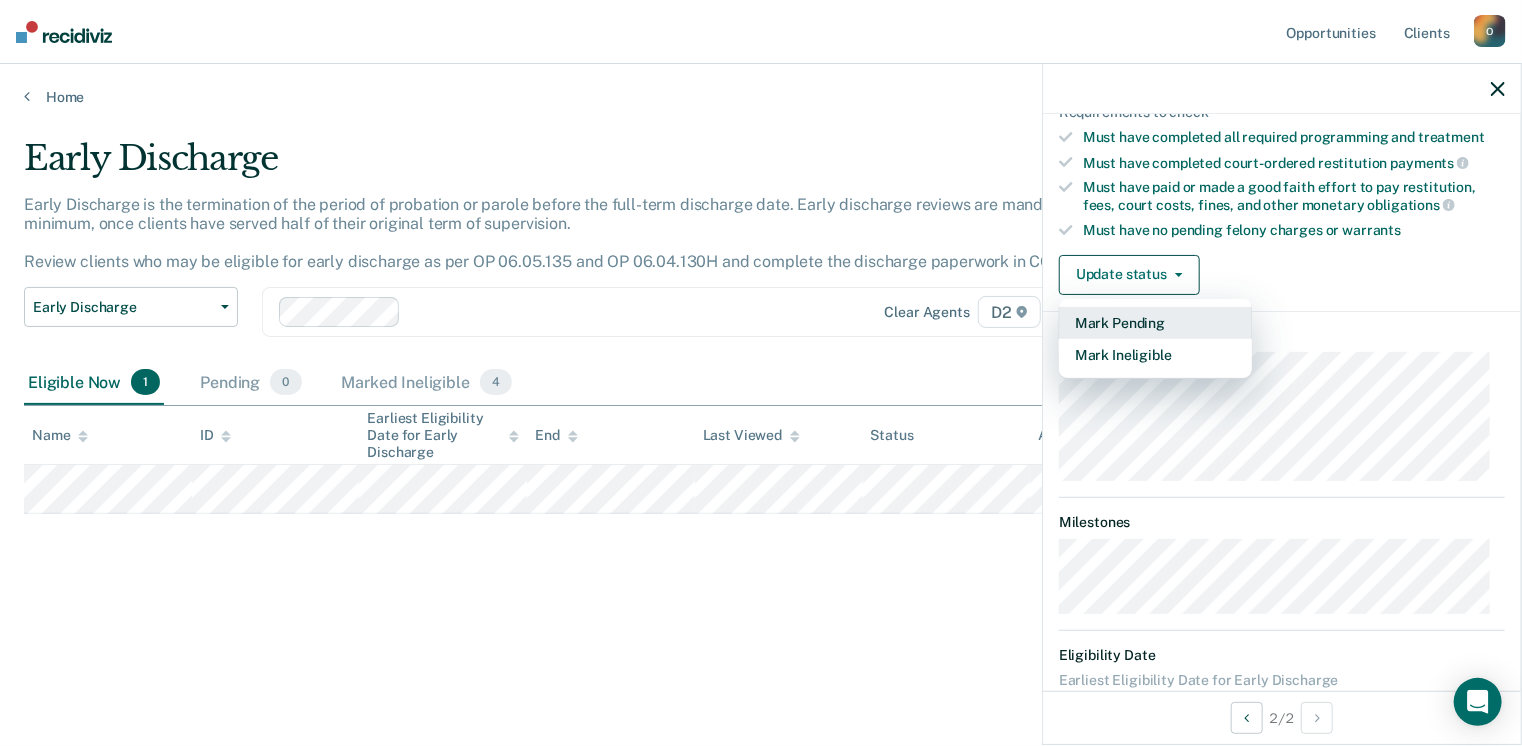 scroll, scrollTop: 533, scrollLeft: 0, axis: vertical 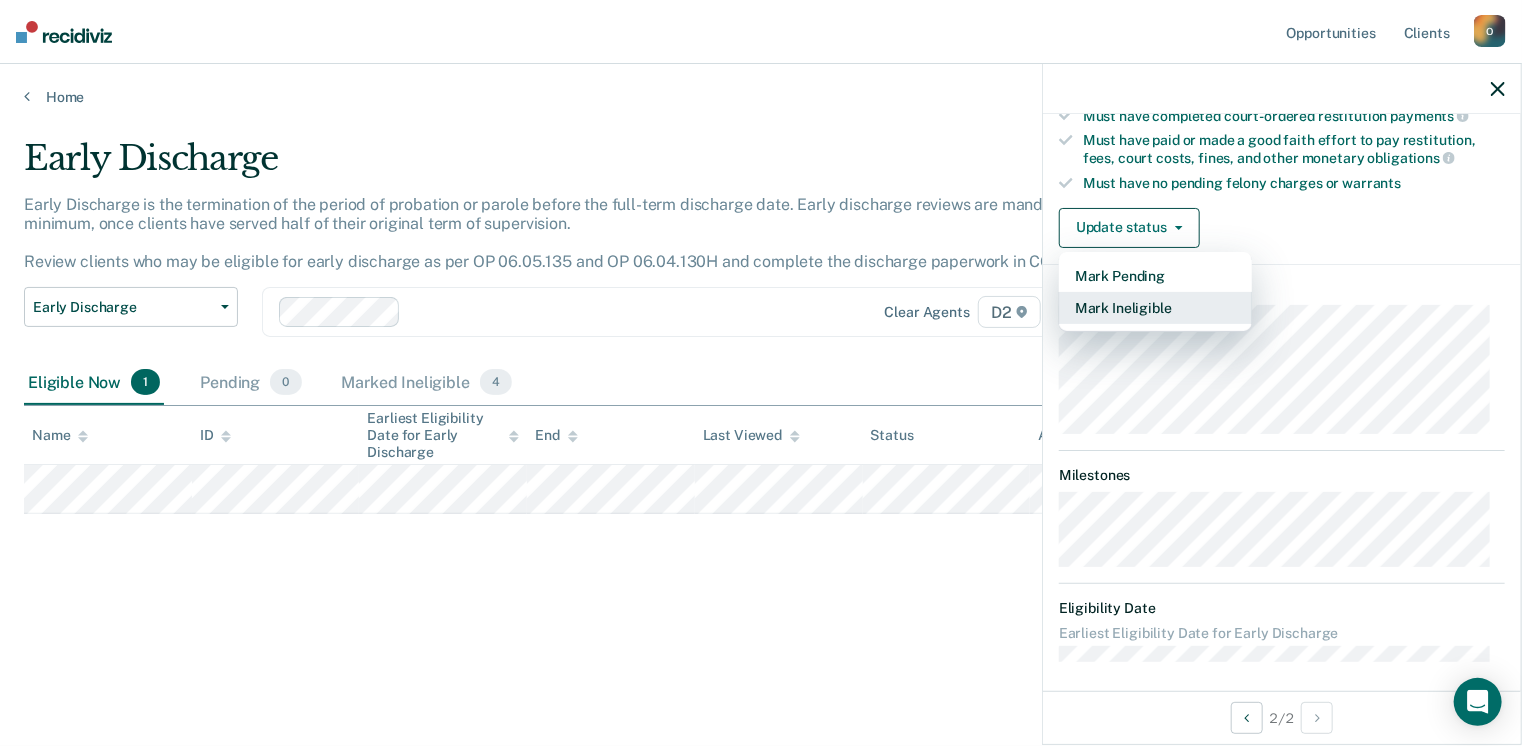 click on "Mark Ineligible" at bounding box center (1155, 308) 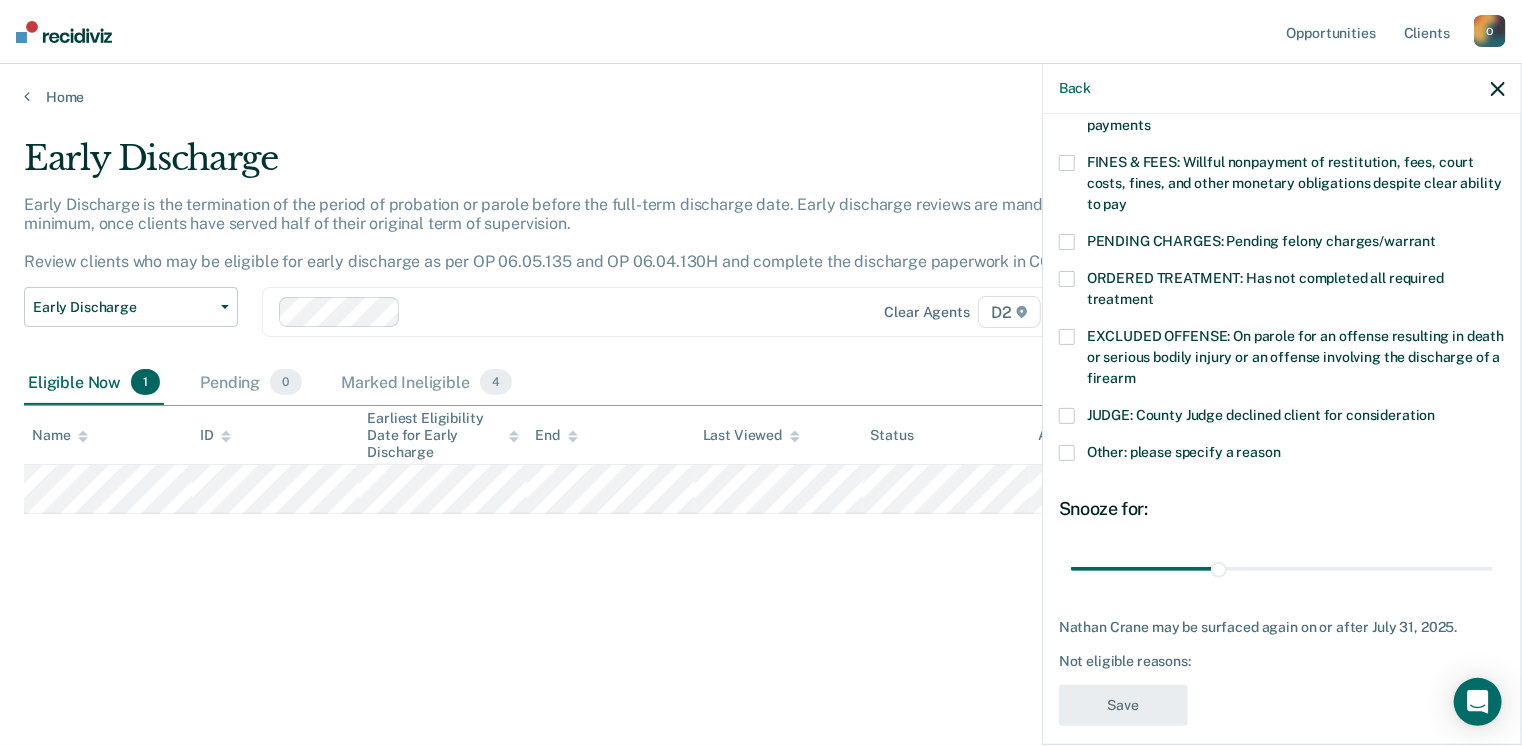 click at bounding box center [1067, 279] 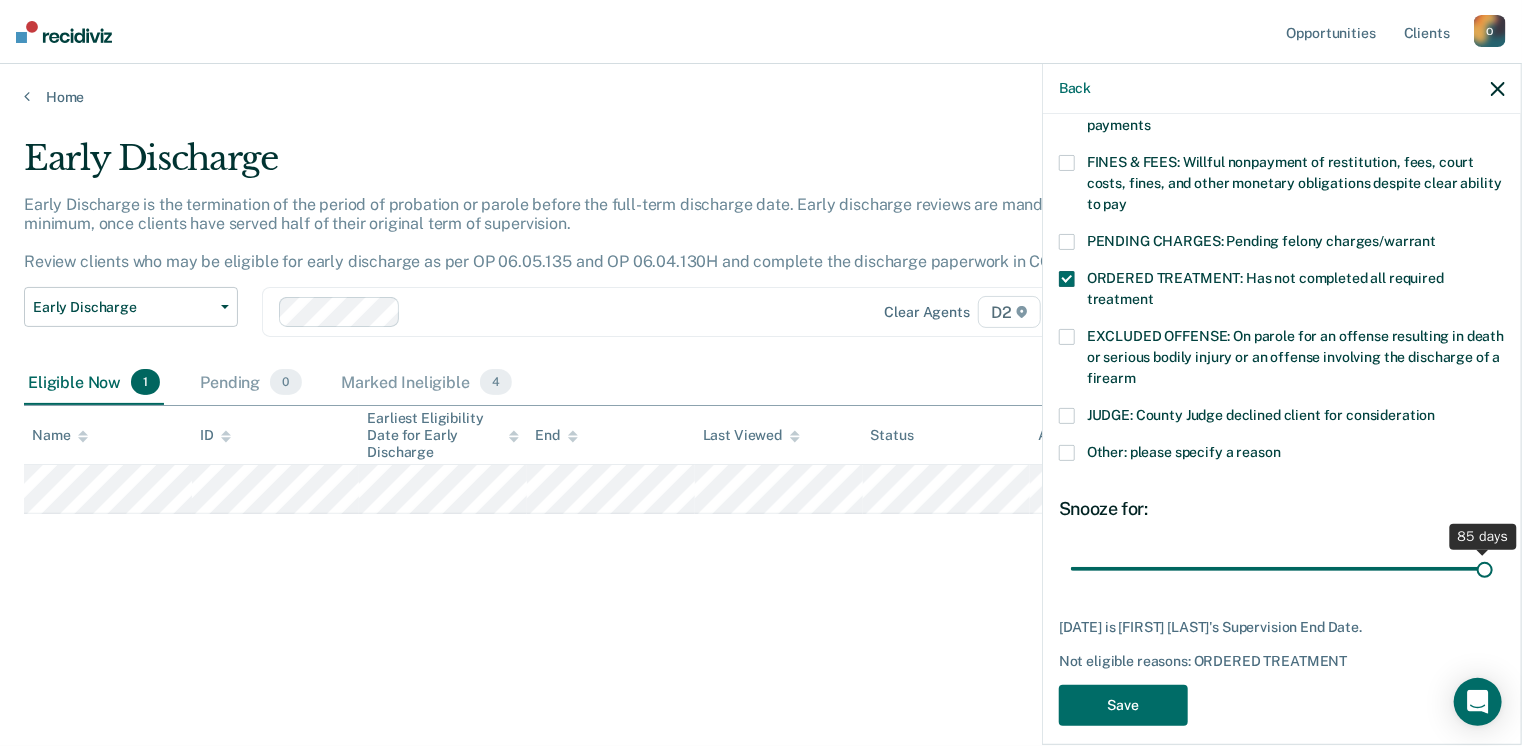 drag, startPoint x: 1216, startPoint y: 566, endPoint x: 1480, endPoint y: 573, distance: 264.09277 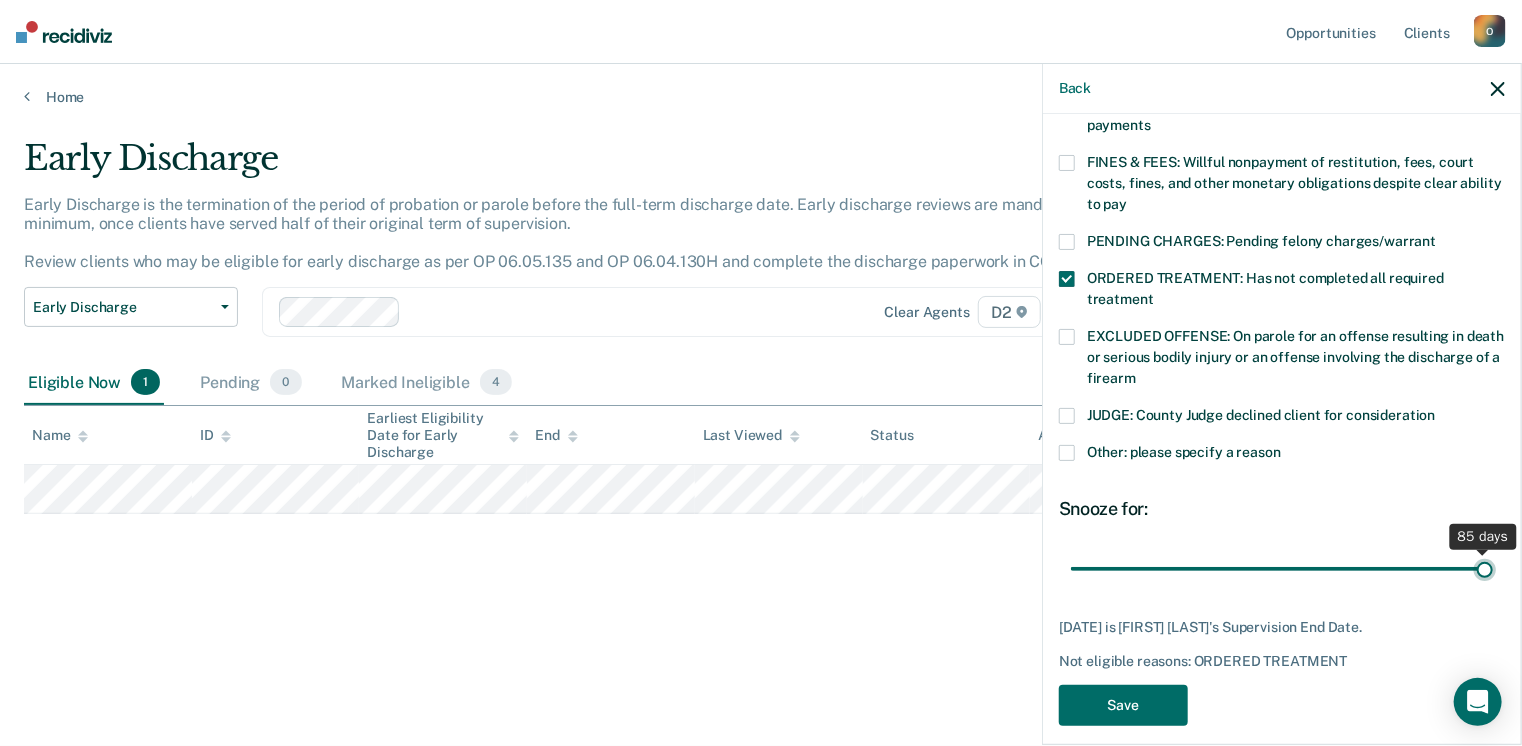 type on "85" 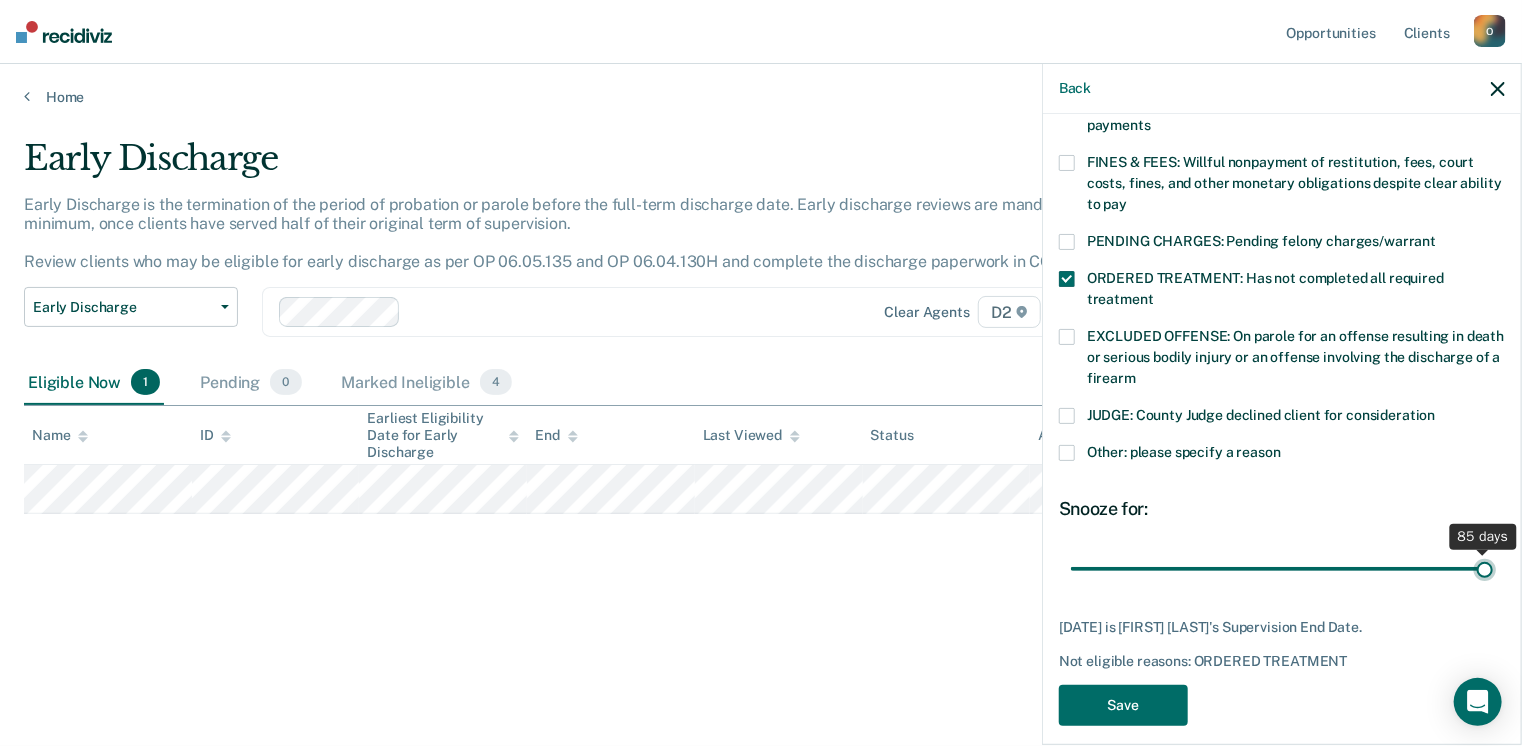 click at bounding box center (1282, 569) 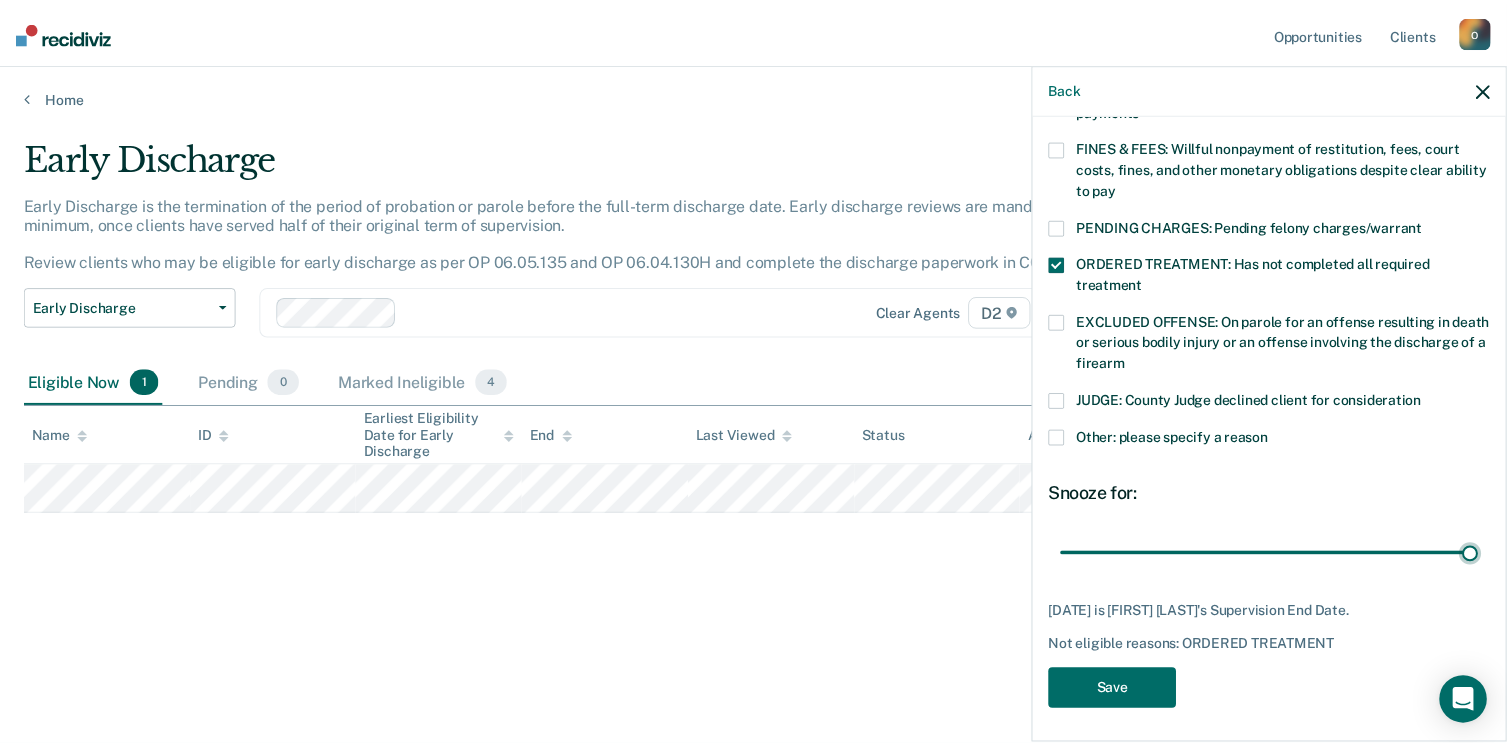 scroll, scrollTop: 551, scrollLeft: 0, axis: vertical 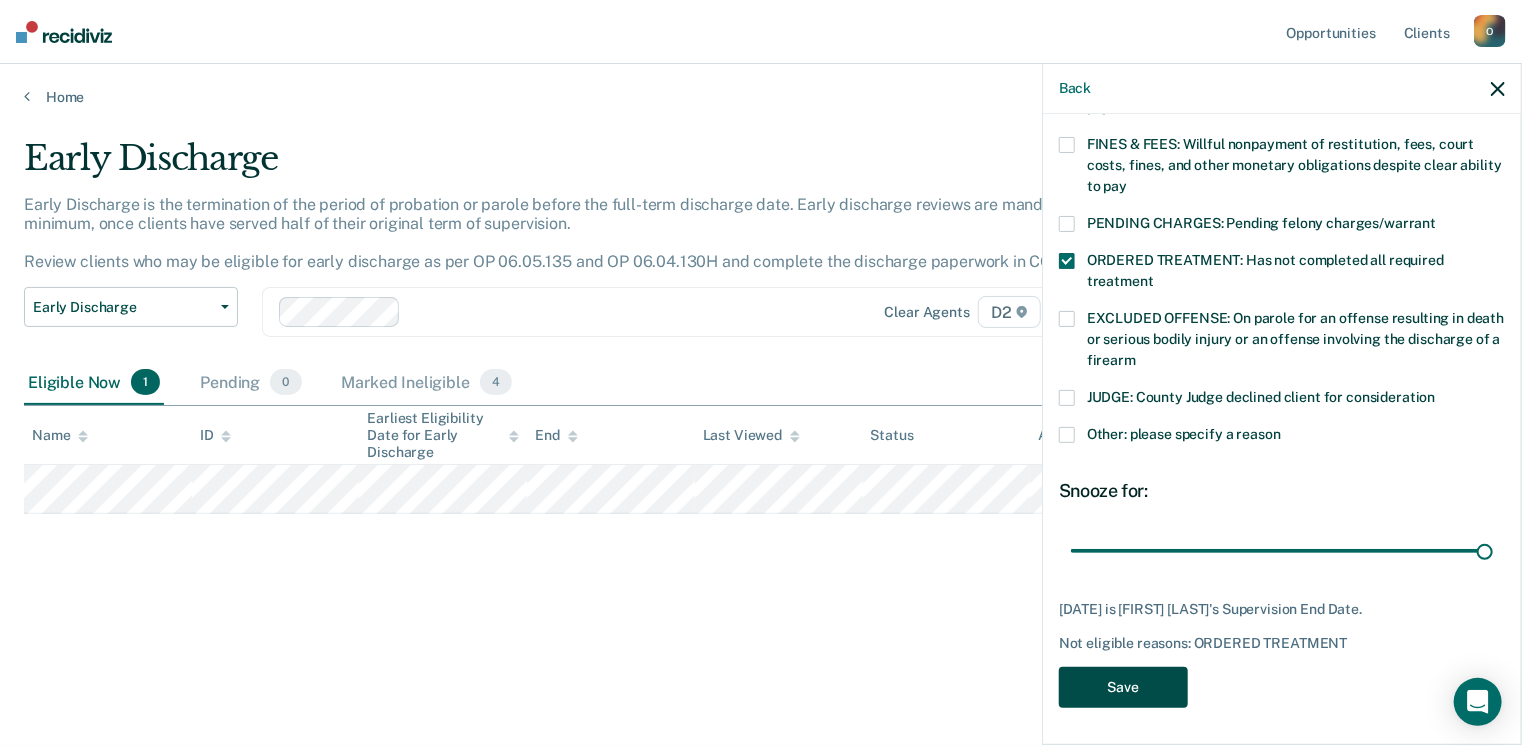 click on "Save" at bounding box center [1123, 687] 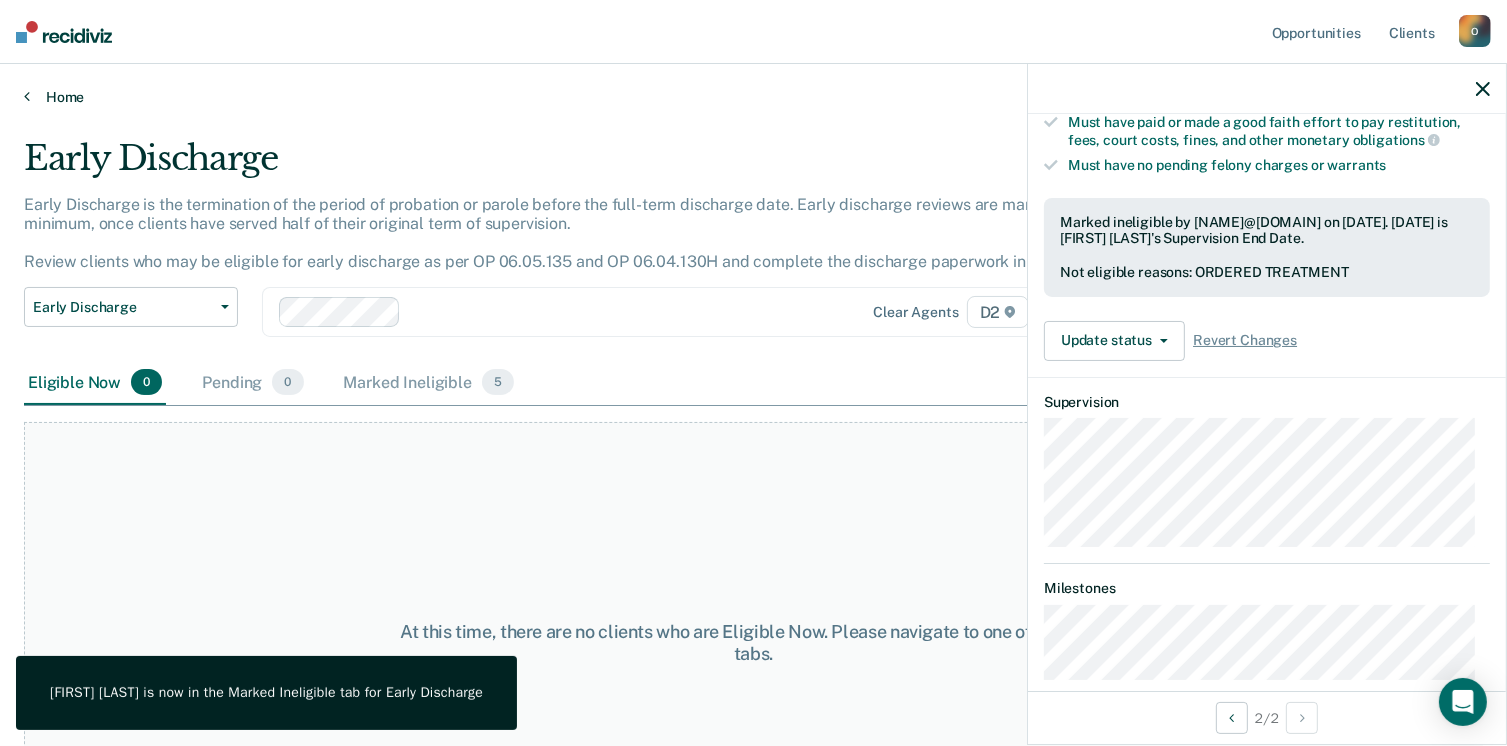 click on "Home" at bounding box center [753, 97] 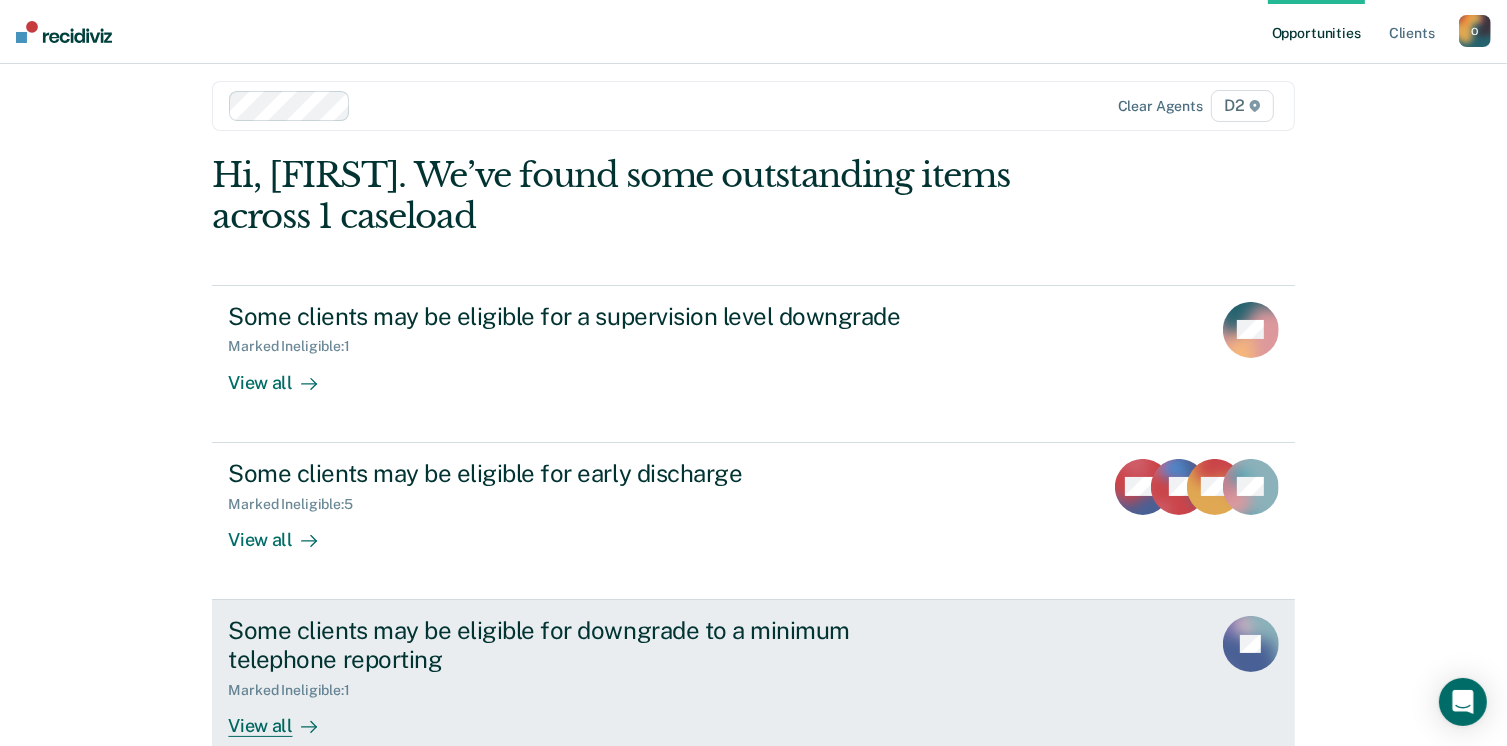 scroll, scrollTop: 0, scrollLeft: 0, axis: both 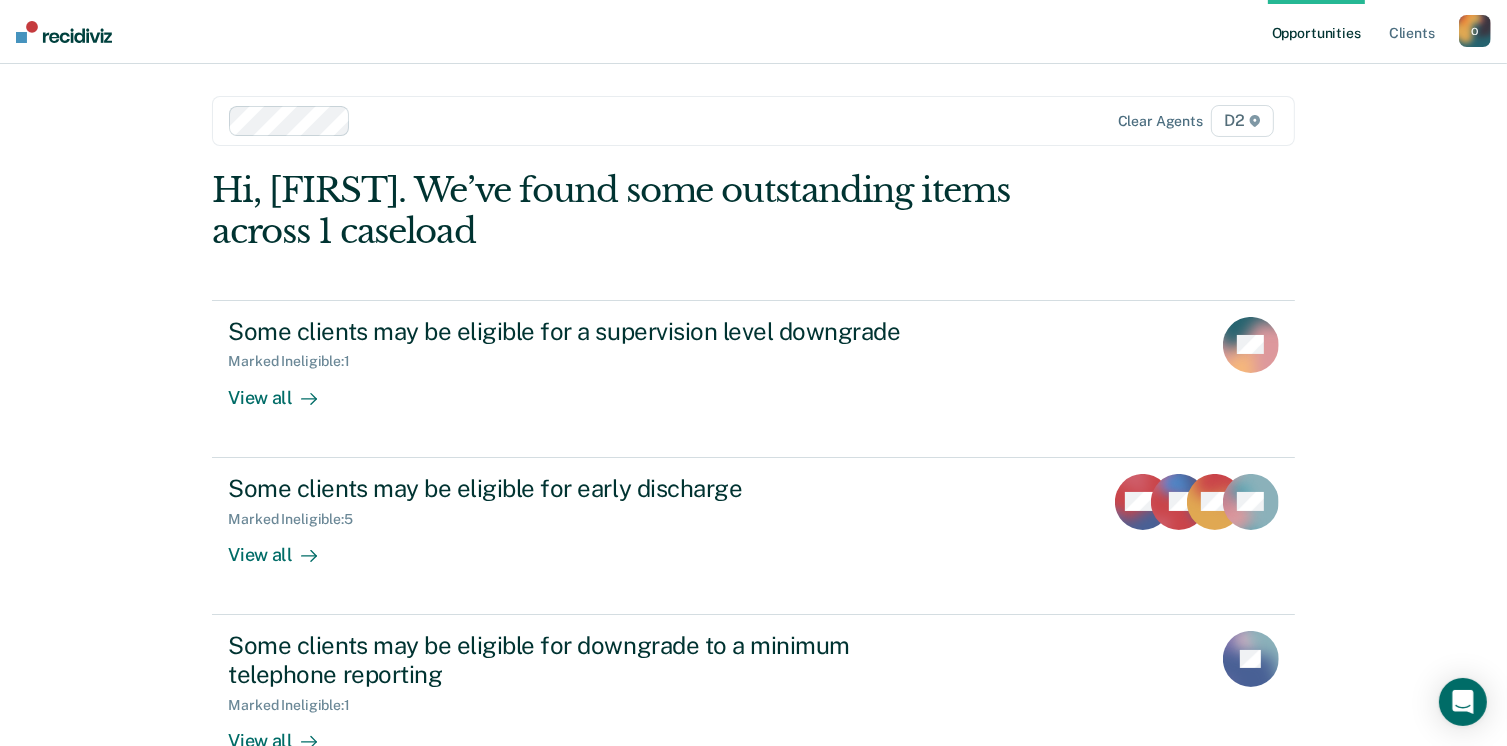 click on "O" at bounding box center (1475, 31) 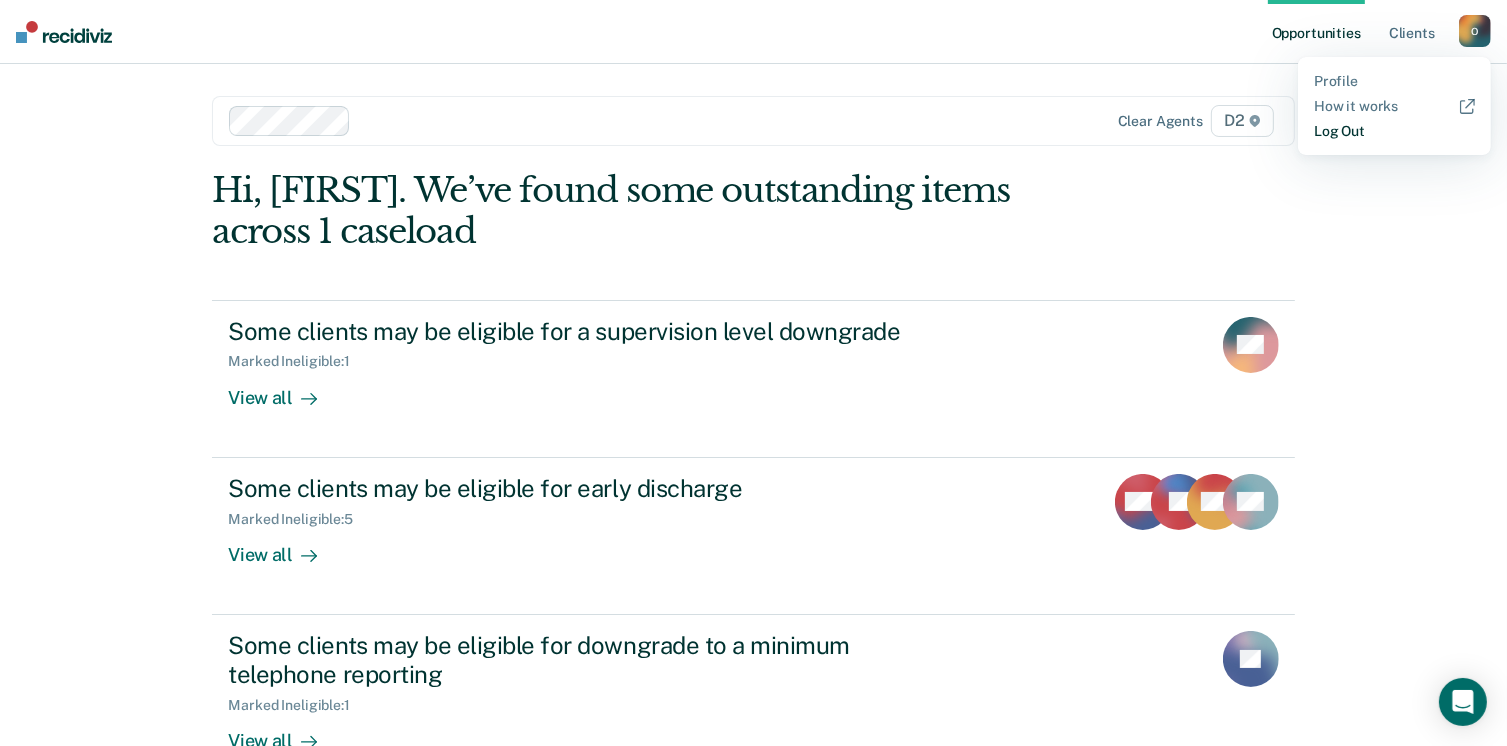 click on "Log Out" at bounding box center (1394, 131) 